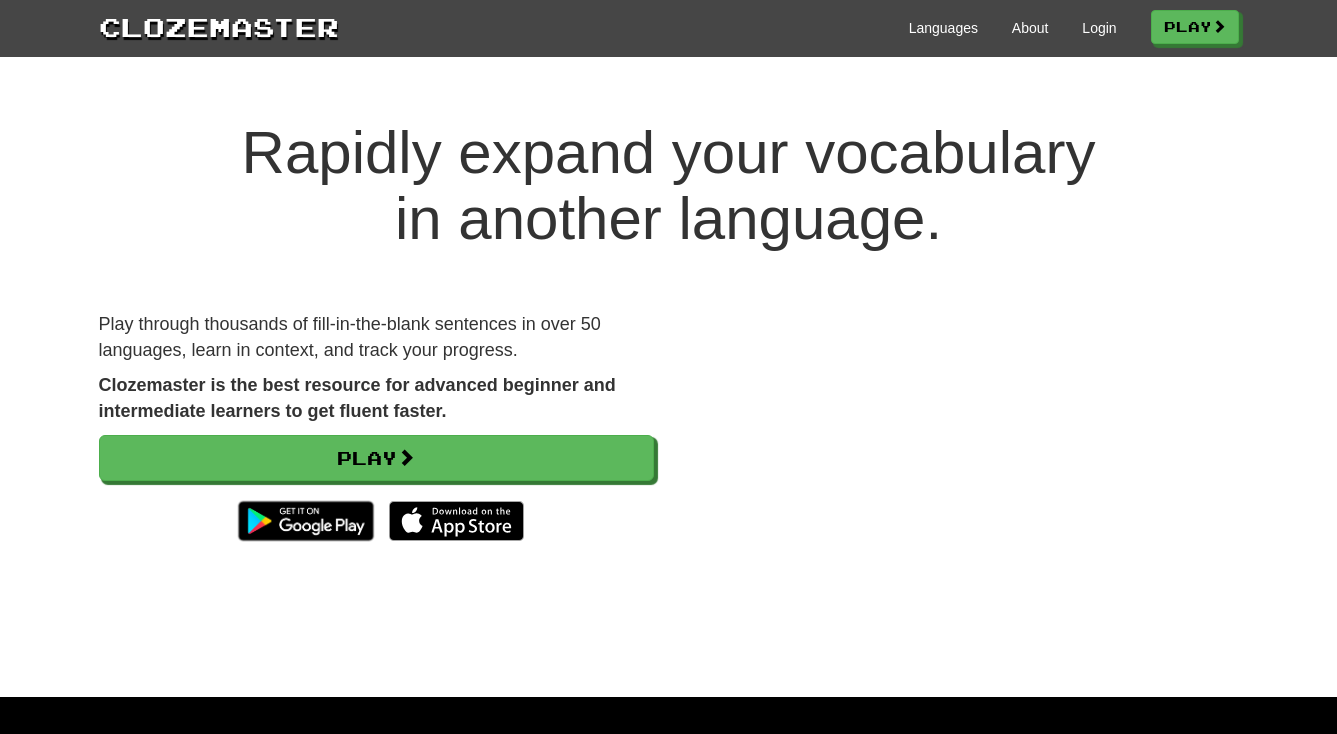 scroll, scrollTop: 0, scrollLeft: 0, axis: both 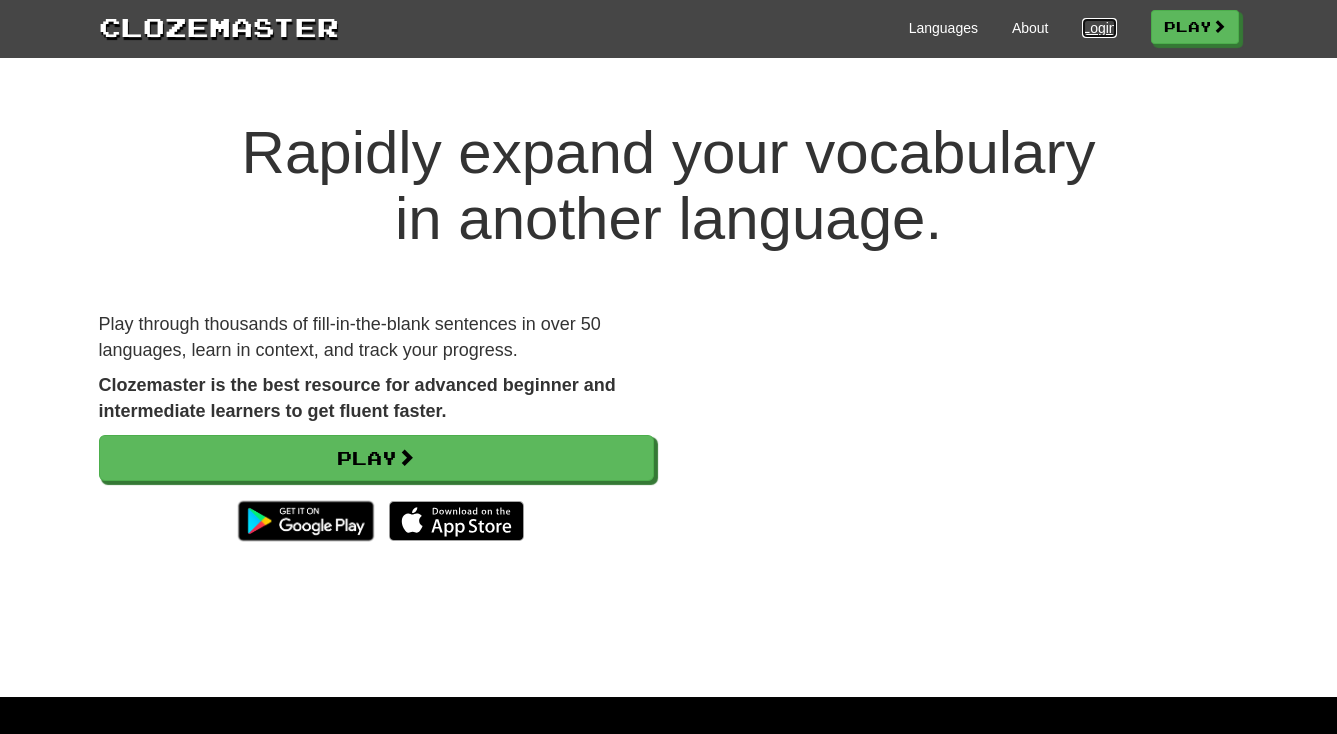 click on "Login" at bounding box center [1099, 28] 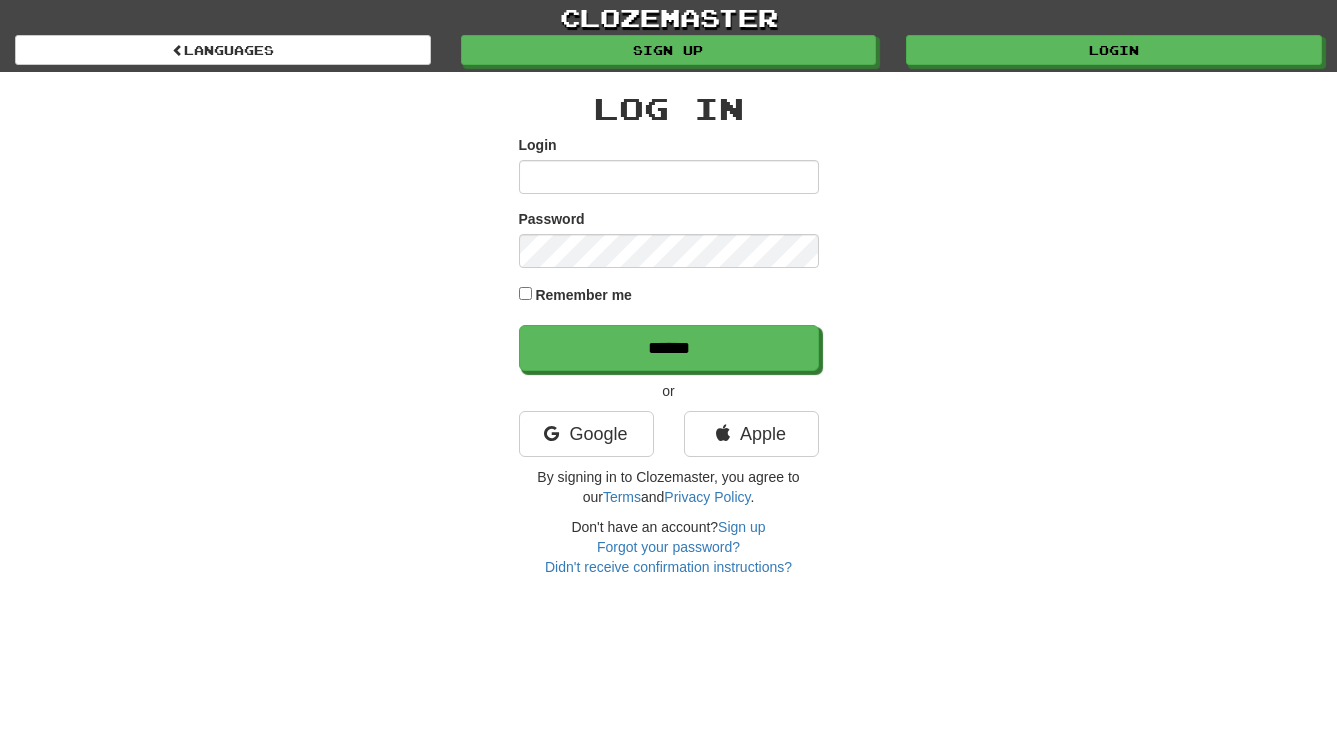 scroll, scrollTop: 0, scrollLeft: 0, axis: both 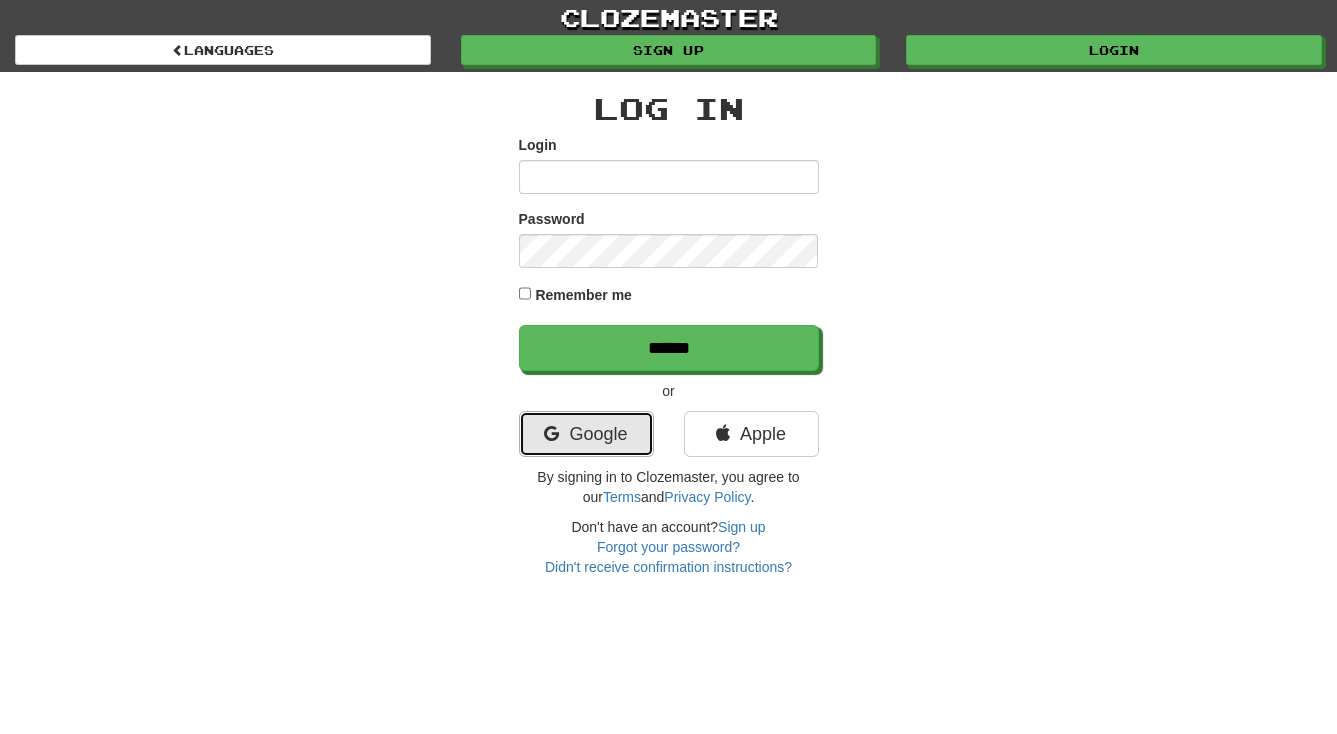 click on "Google" at bounding box center (586, 434) 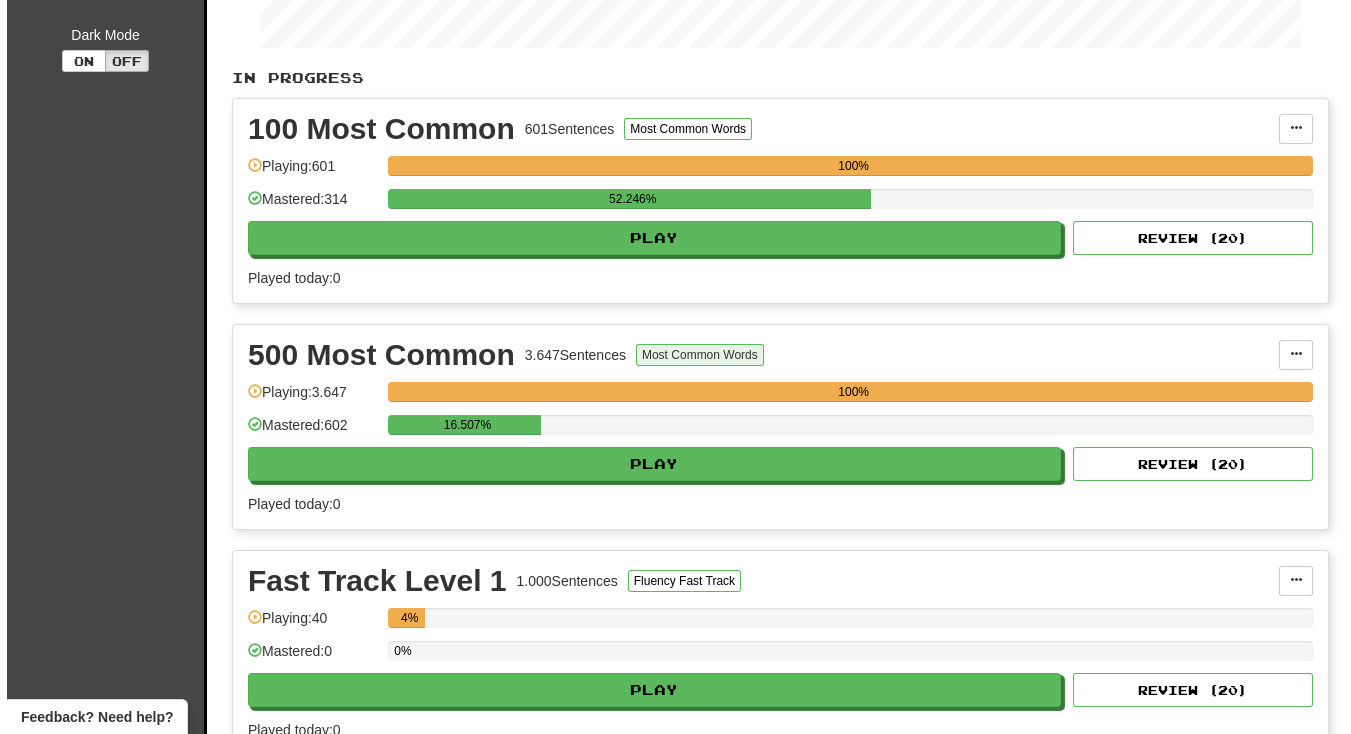scroll, scrollTop: 272, scrollLeft: 0, axis: vertical 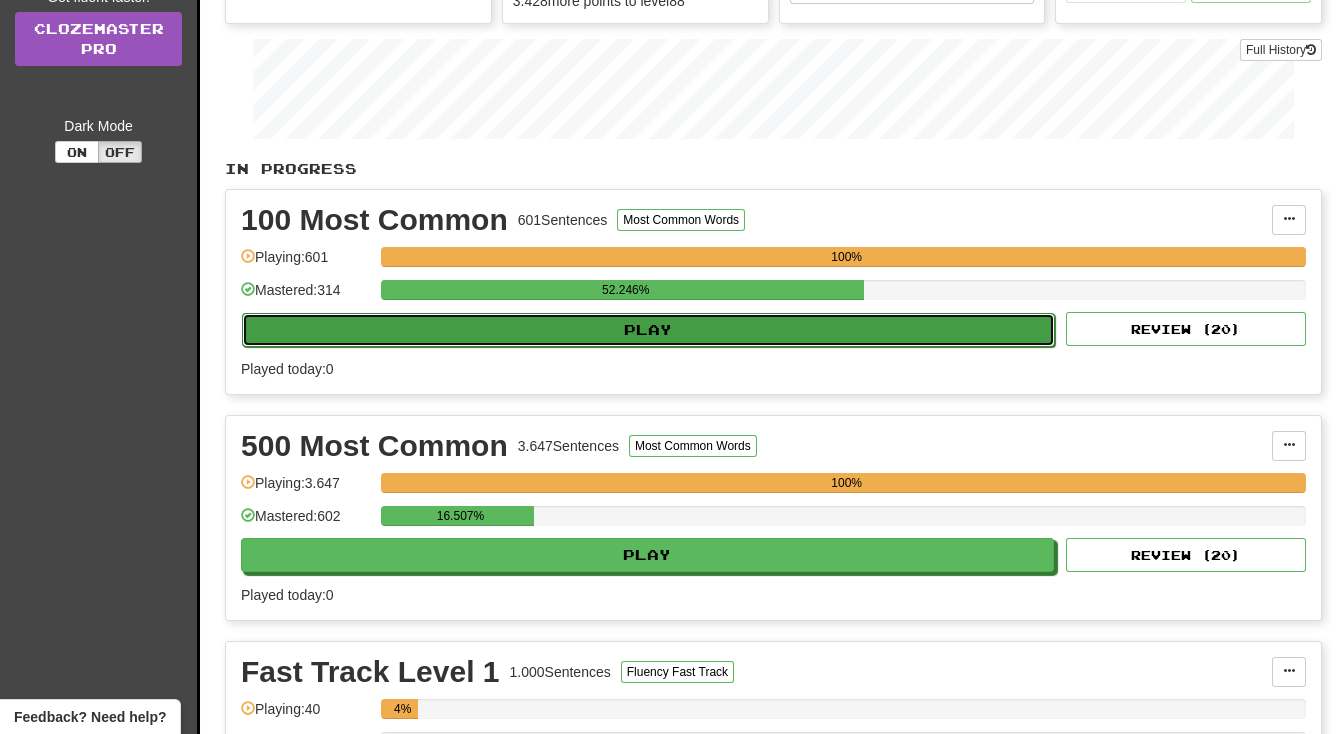 click on "Play" at bounding box center [648, 330] 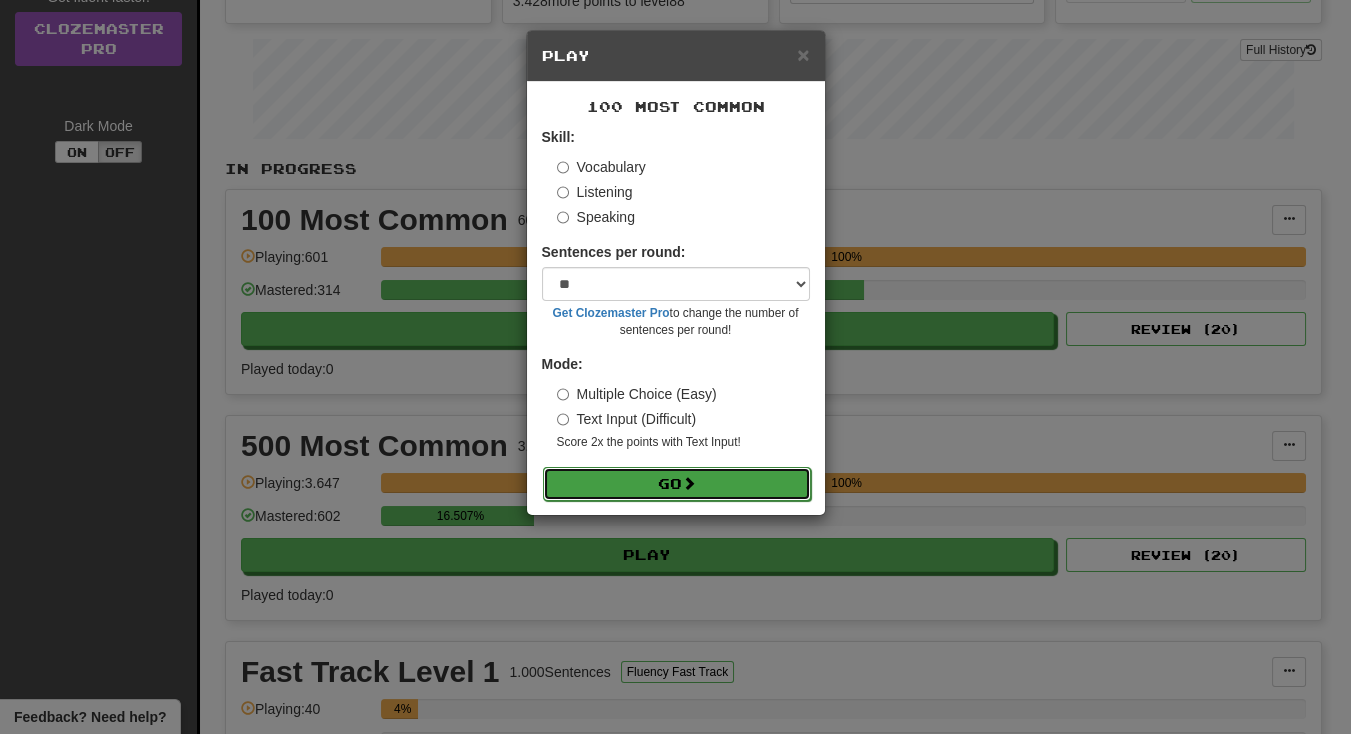 click on "Go" at bounding box center [677, 484] 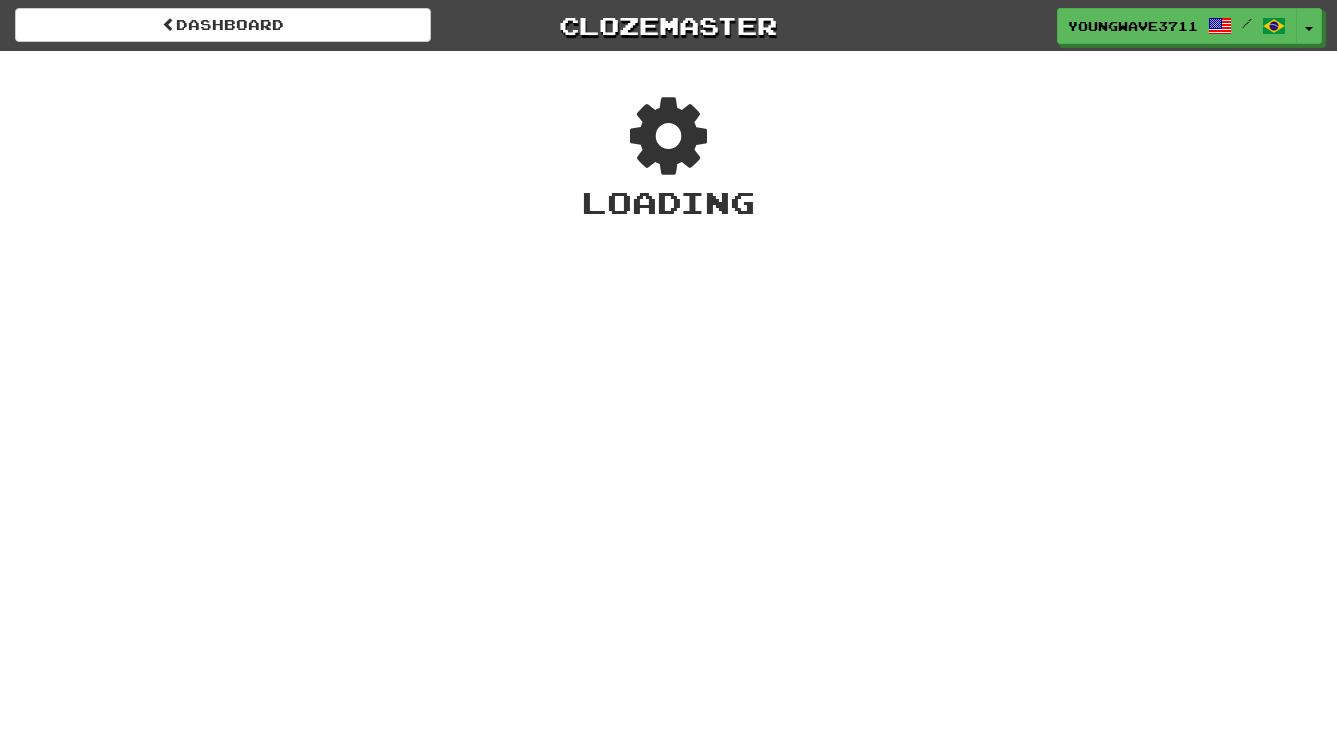 scroll, scrollTop: 0, scrollLeft: 0, axis: both 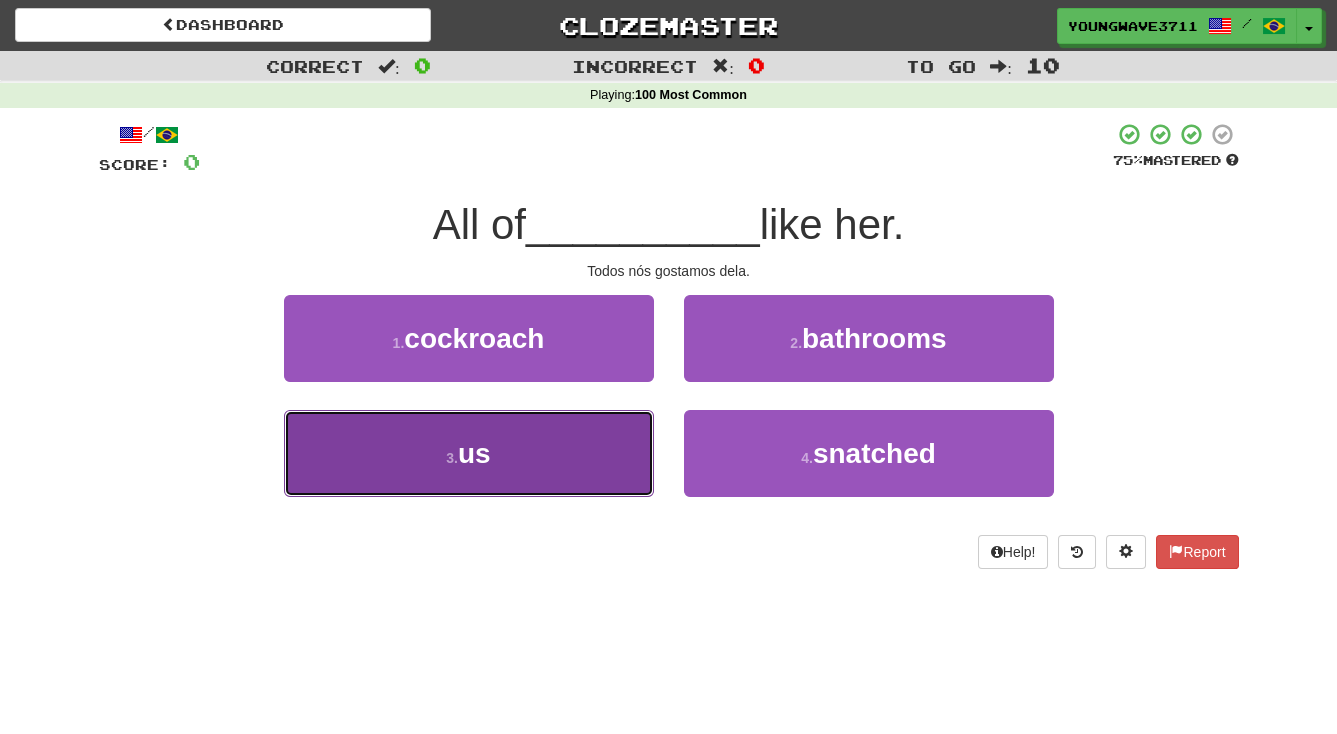 click on "3 .  us" at bounding box center [469, 453] 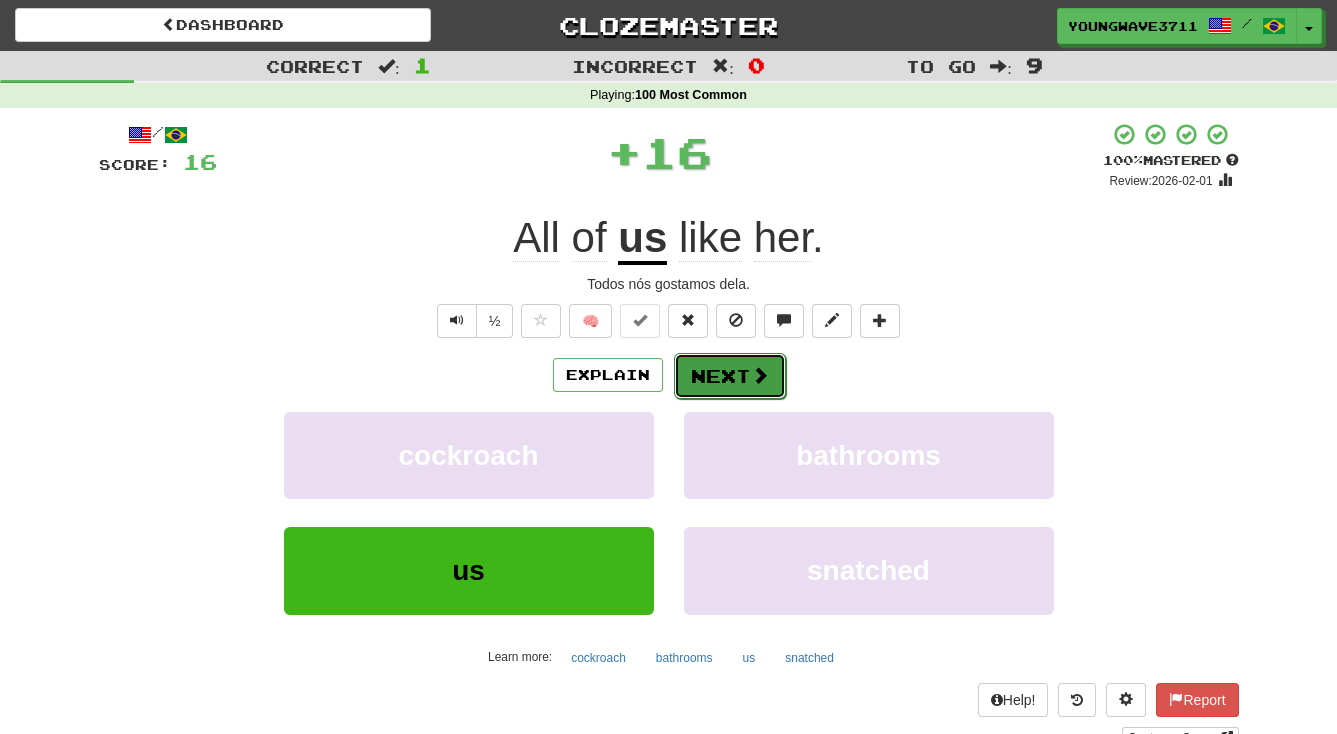 click on "Next" at bounding box center [730, 376] 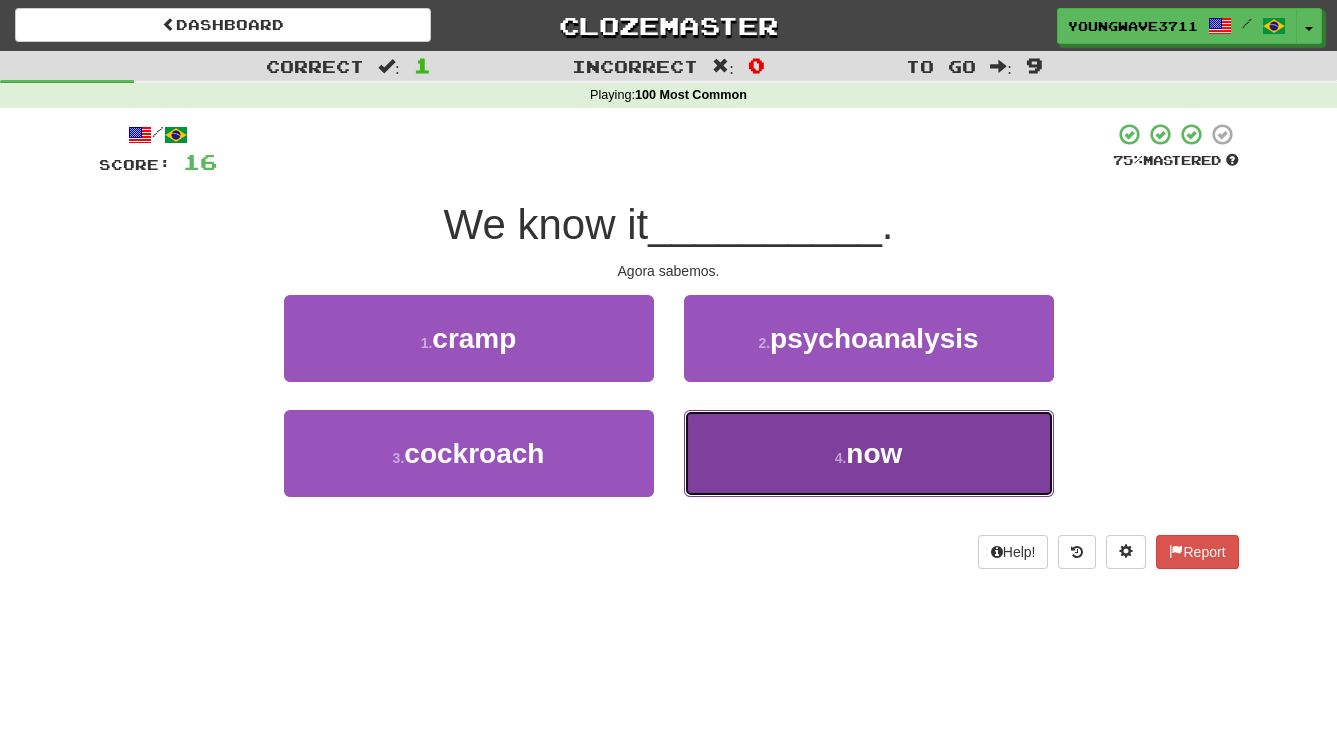 click on "4 .  now" at bounding box center (869, 453) 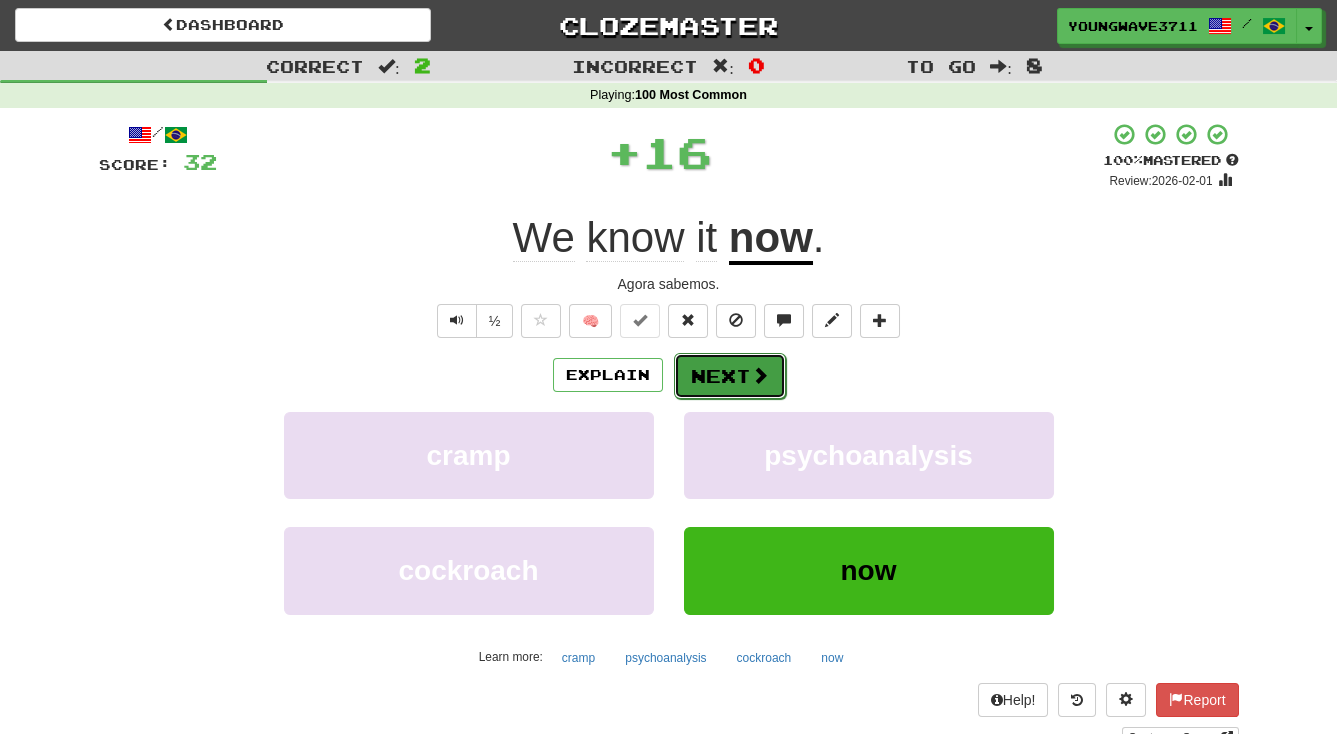 click on "Next" at bounding box center [730, 376] 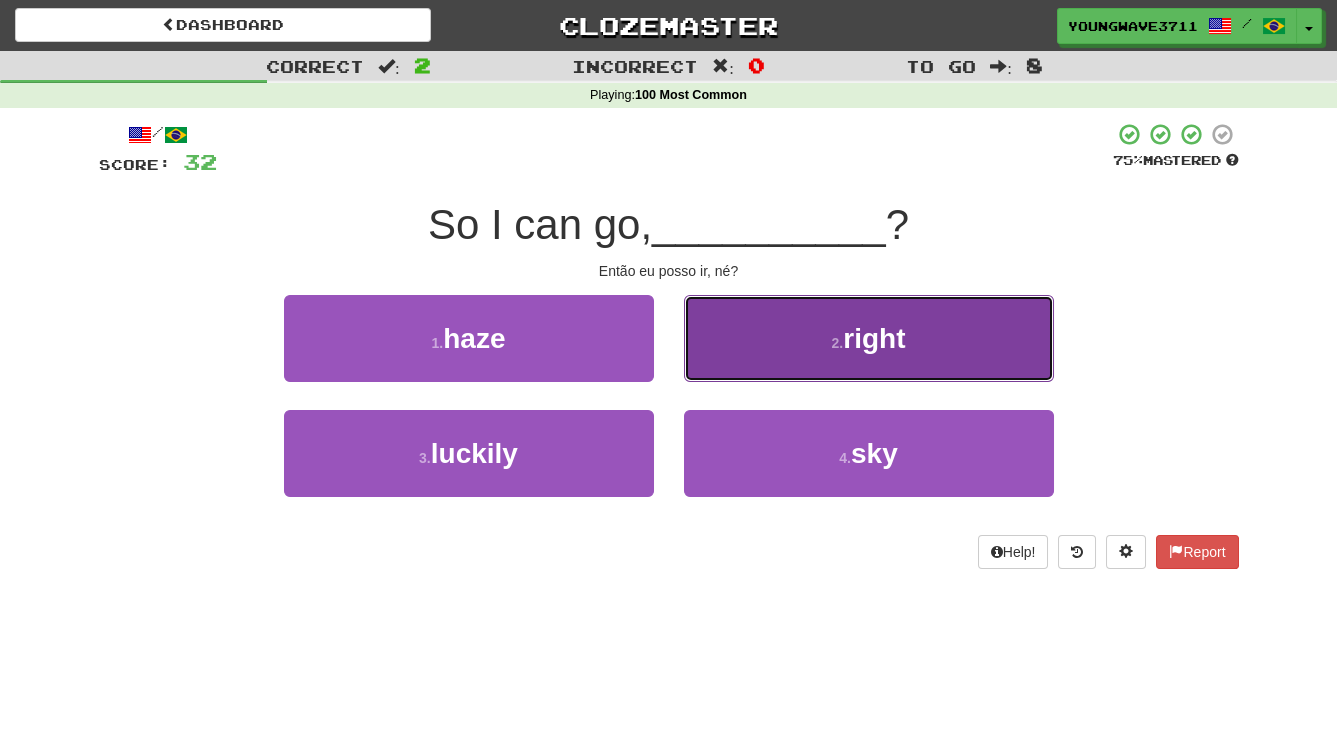 click on "2 .  right" at bounding box center [869, 338] 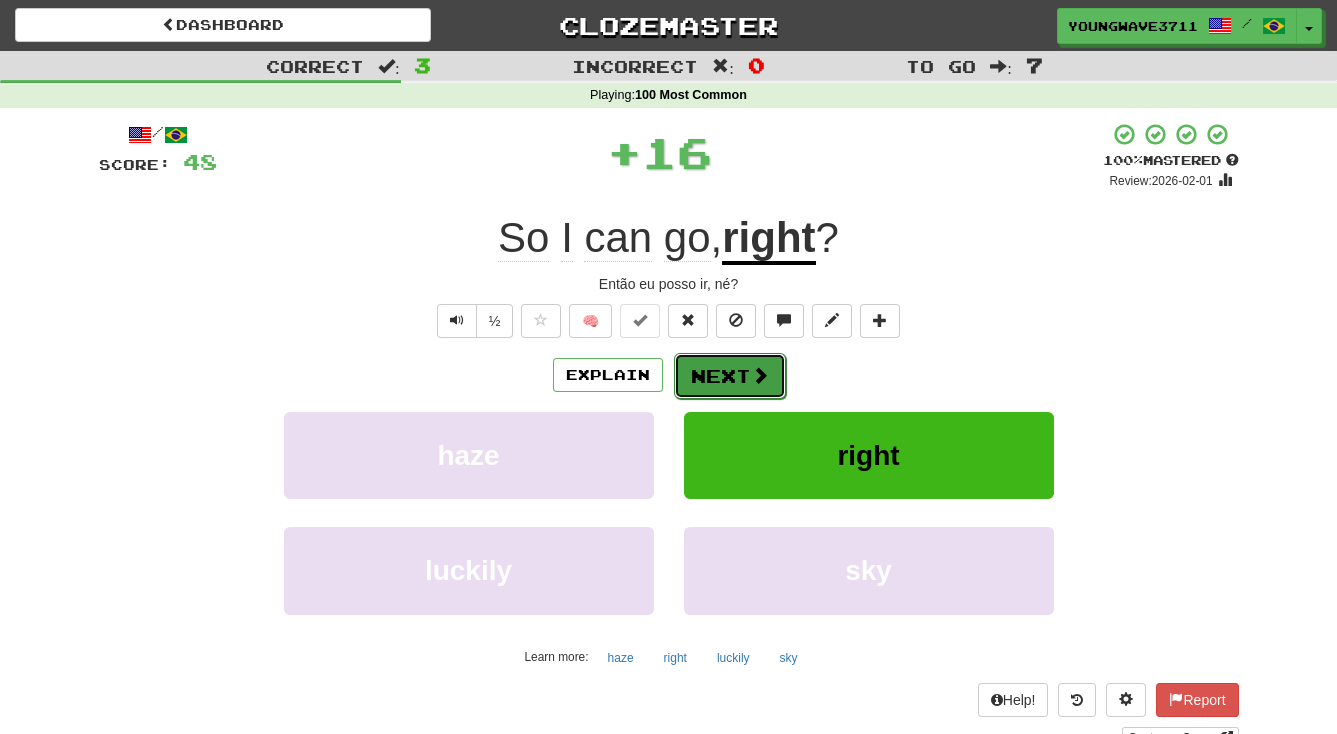 click on "Next" at bounding box center [730, 376] 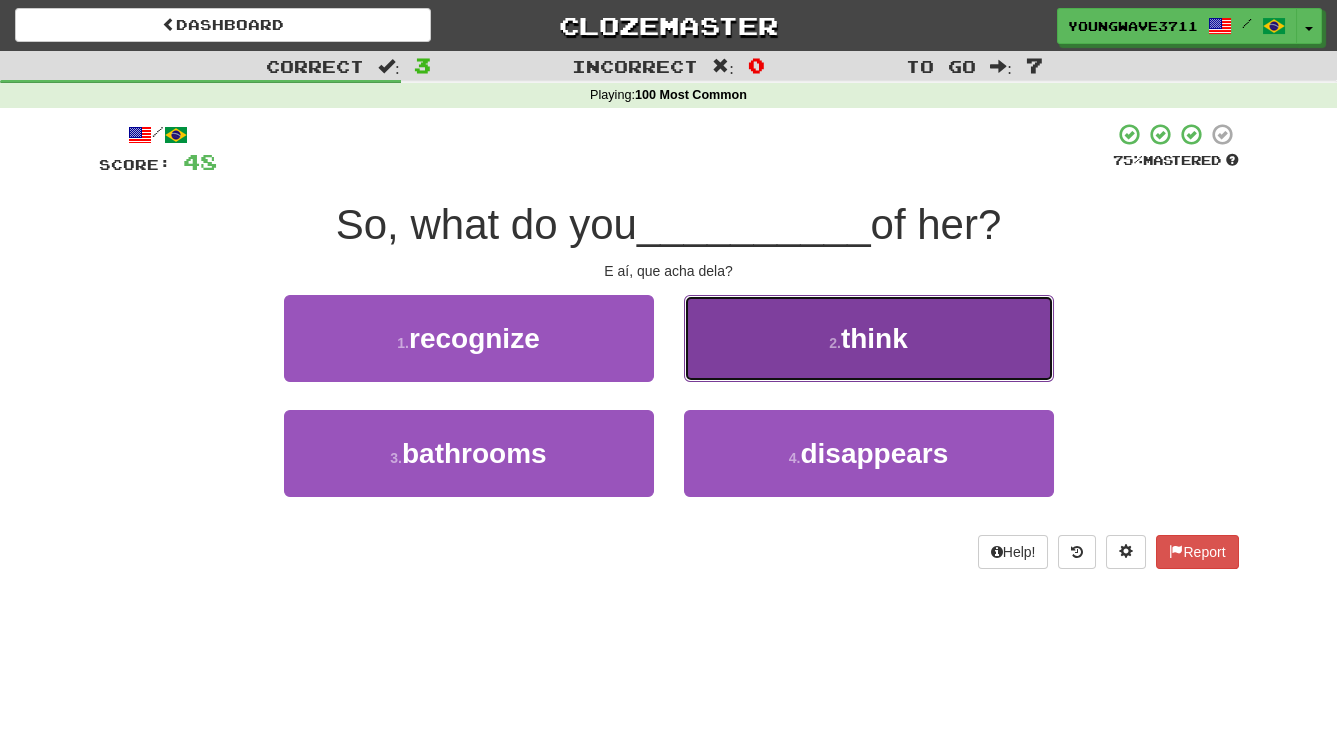 click on "2 .  think" at bounding box center (869, 338) 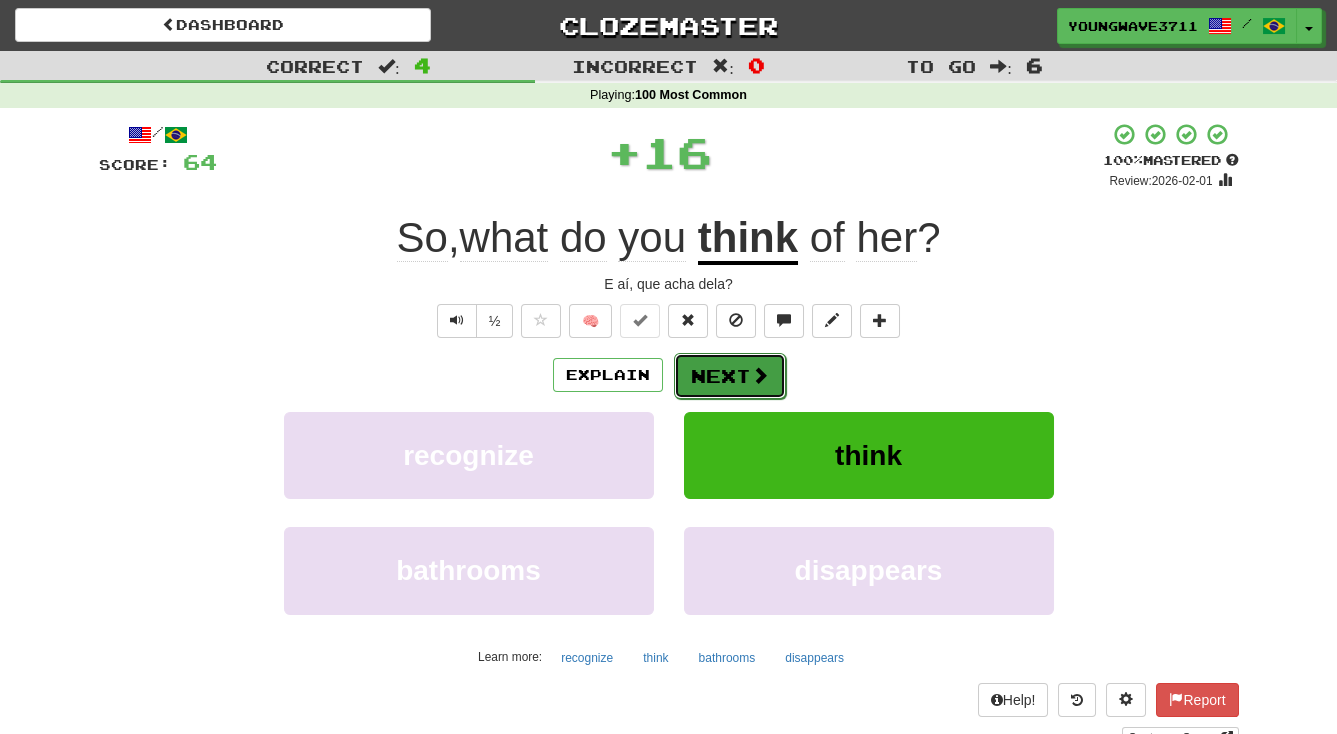 click on "Next" at bounding box center [730, 376] 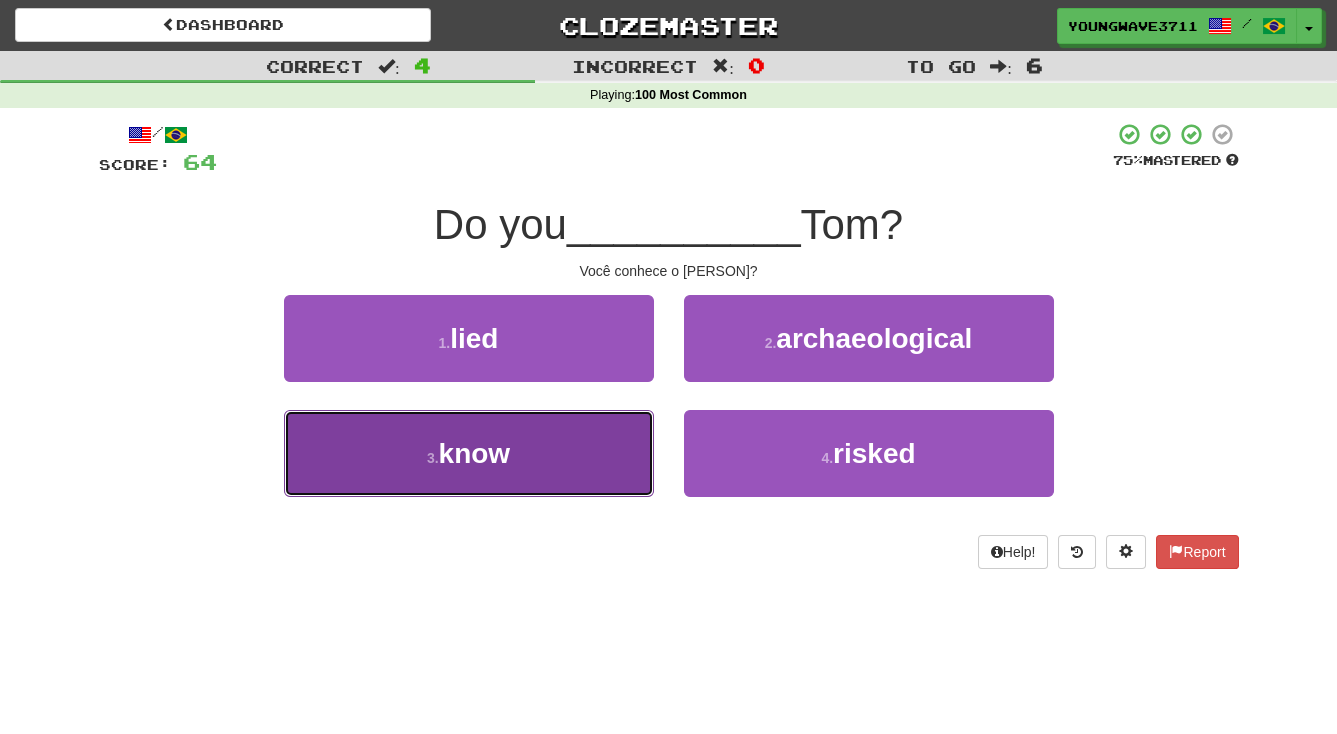 click on "3 .  know" at bounding box center [469, 453] 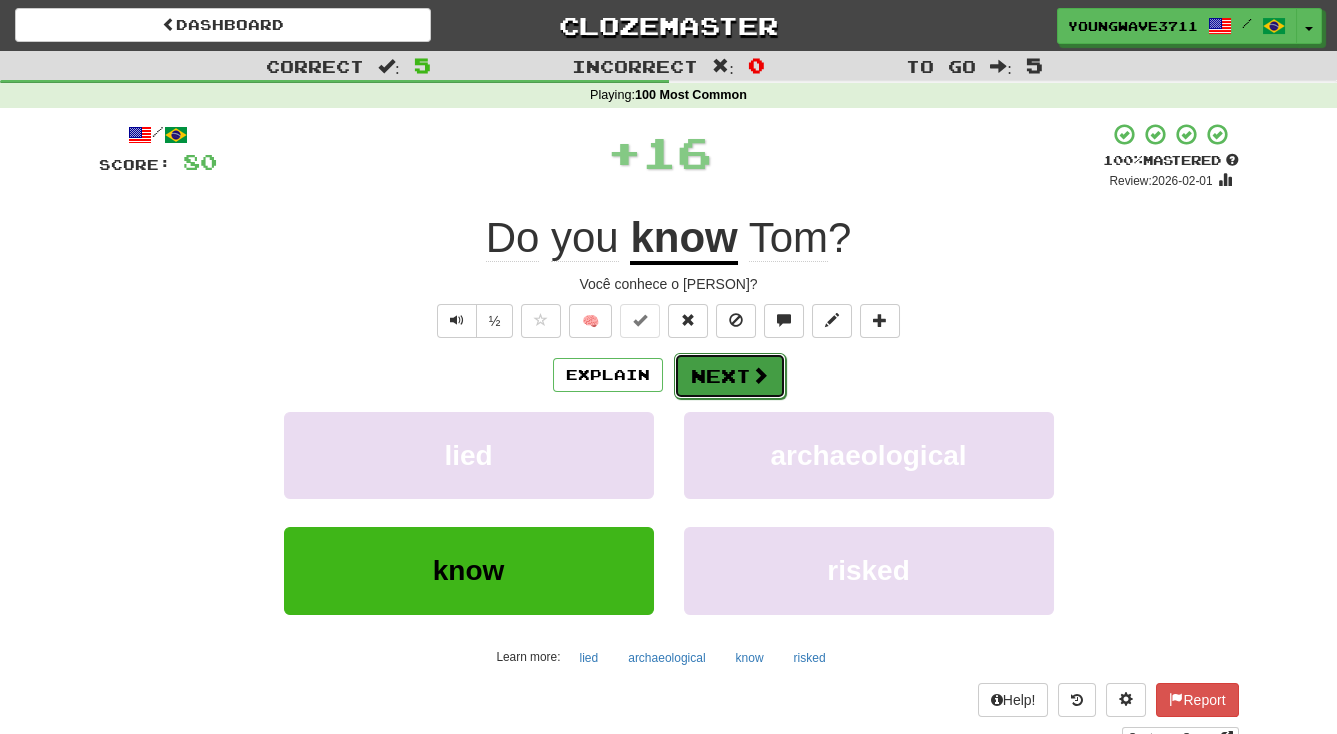 click on "Next" at bounding box center [730, 376] 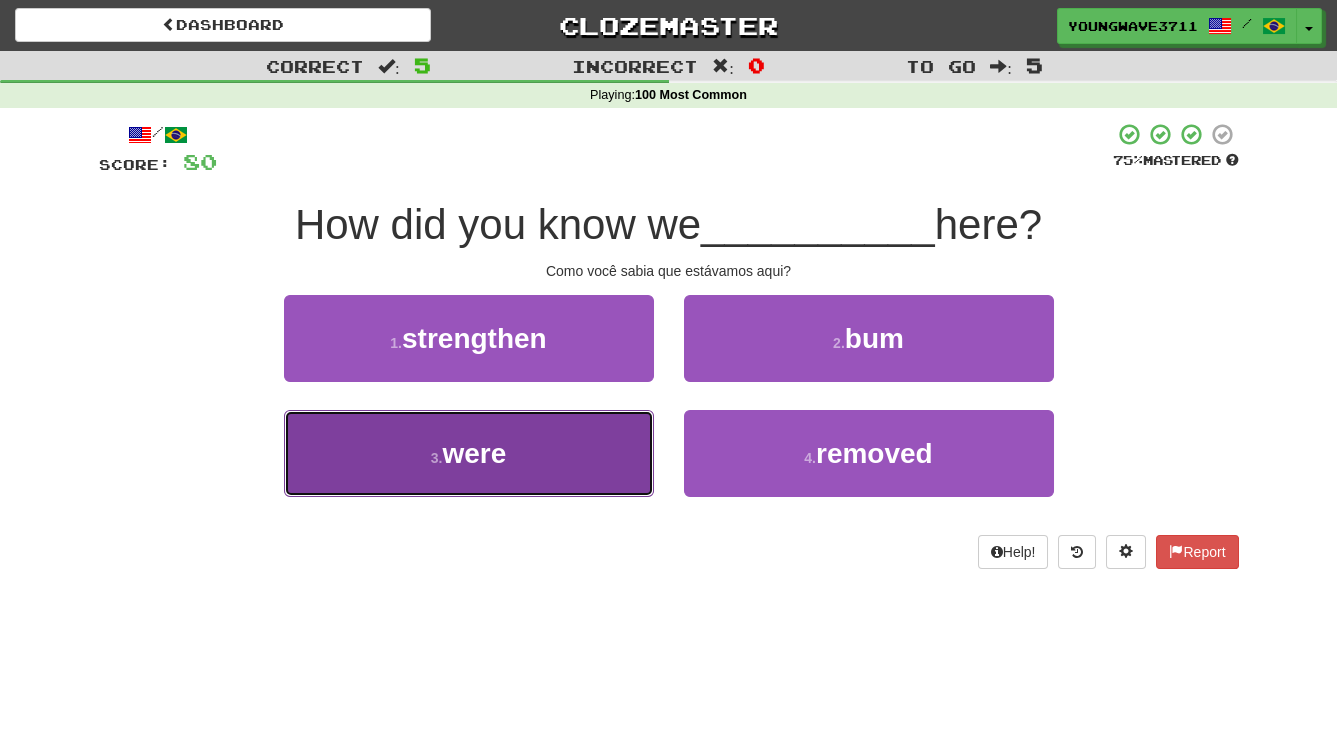 click on "3 .  were" at bounding box center [469, 453] 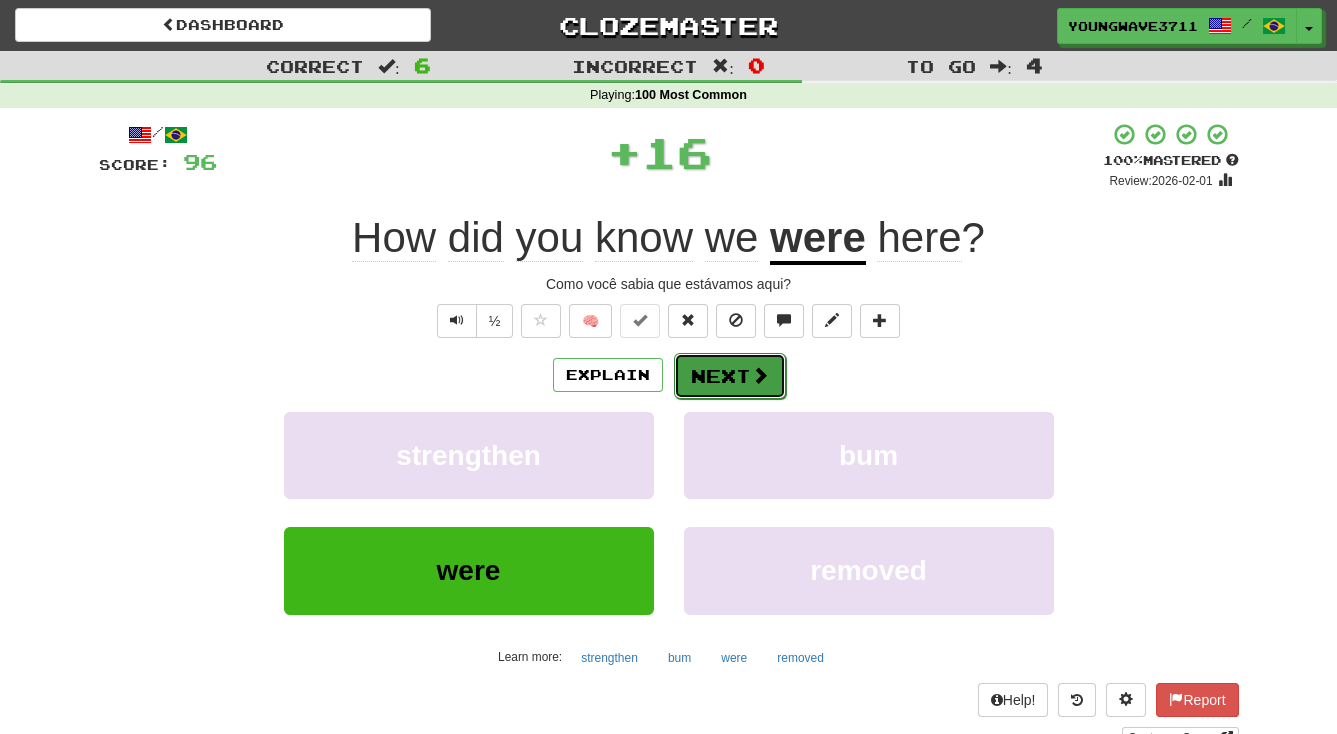click on "Next" at bounding box center [730, 376] 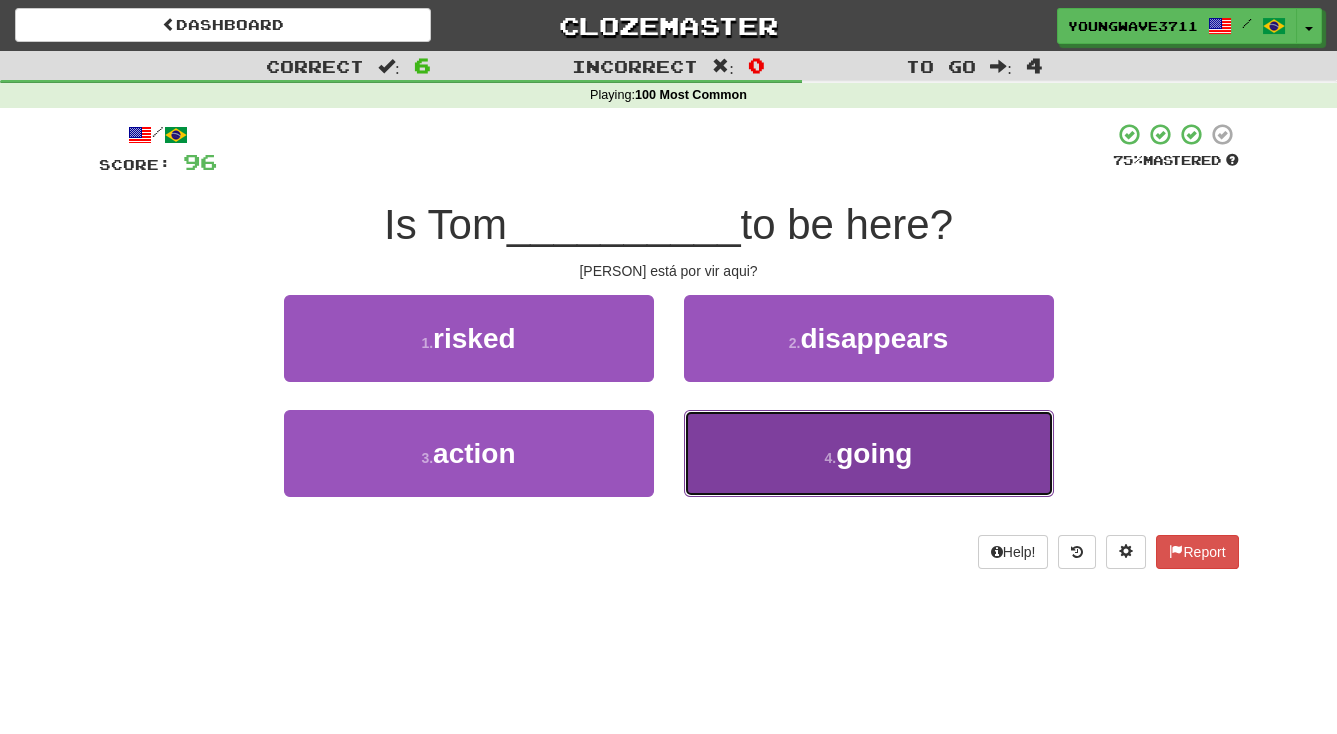 click on "4 .  going" at bounding box center [869, 453] 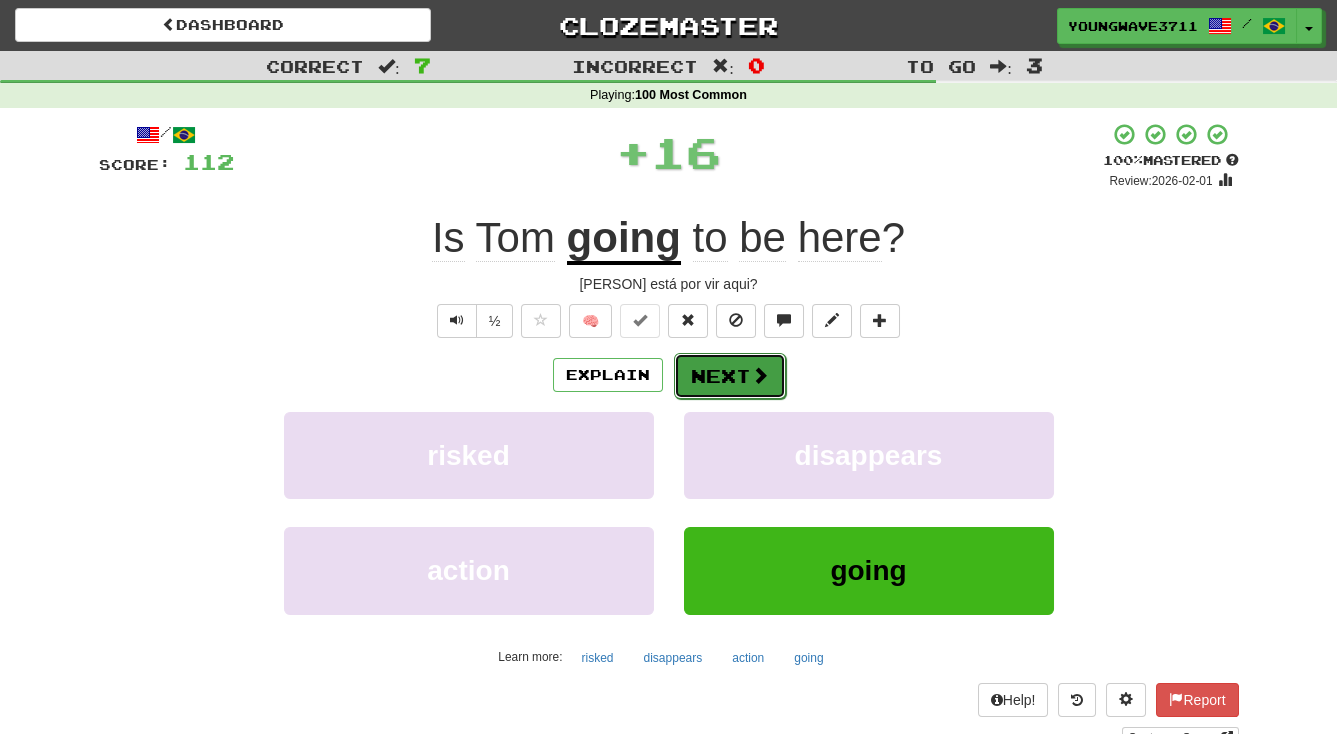 click on "Next" at bounding box center (730, 376) 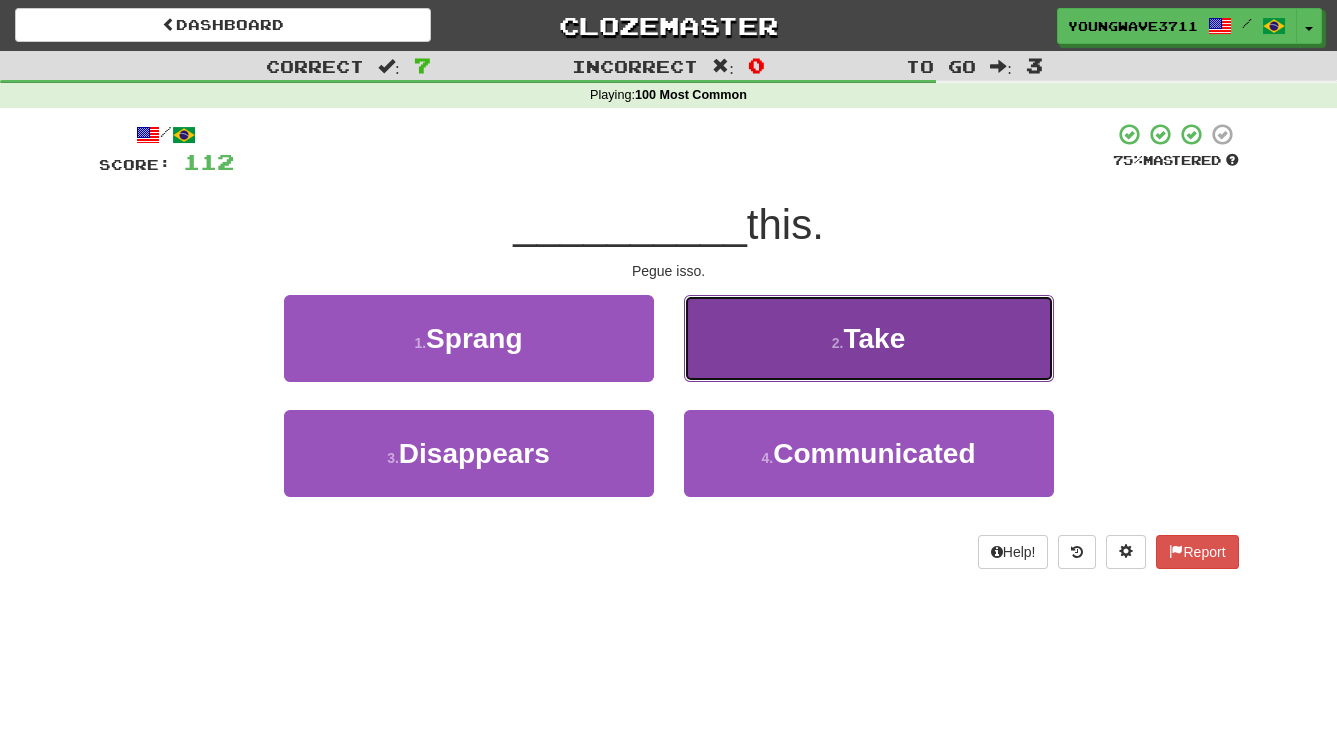 click on "2 .  Take" at bounding box center (869, 338) 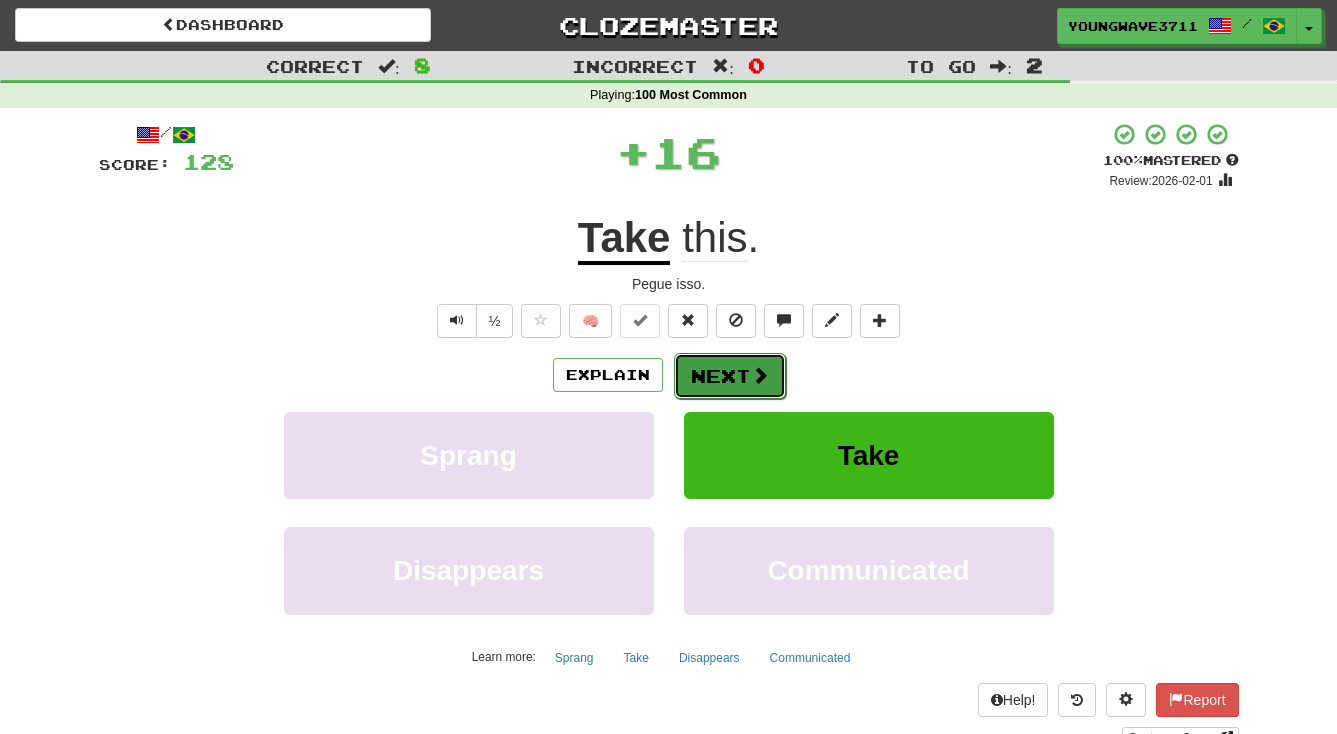 click on "Next" at bounding box center (730, 376) 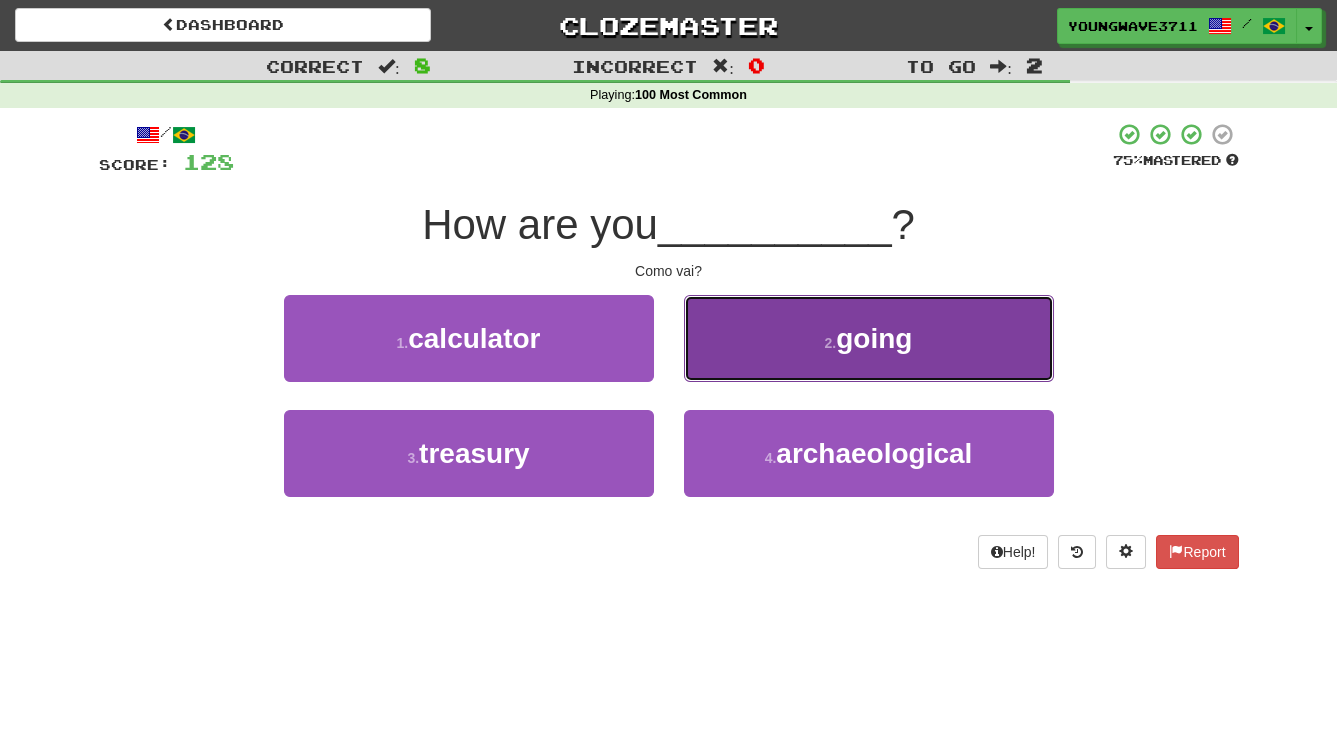 click on "2 .  going" at bounding box center [869, 338] 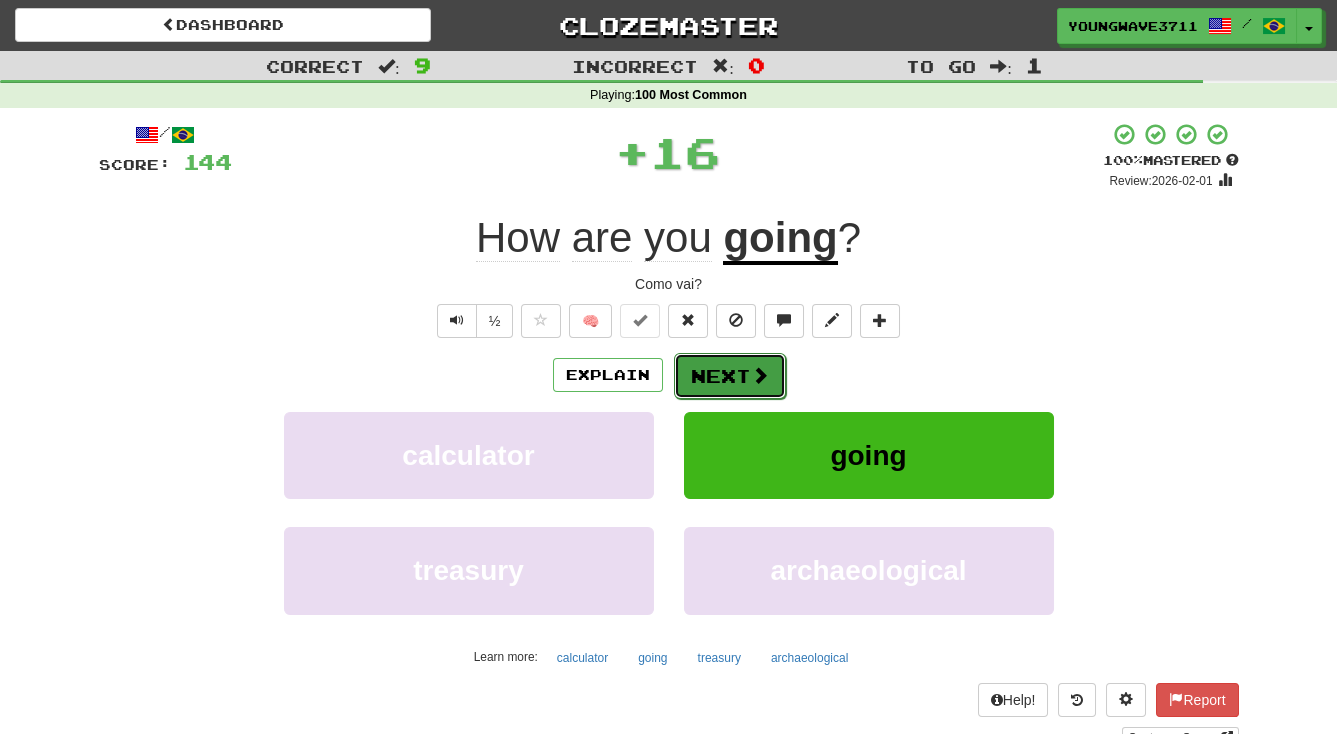 click on "Next" at bounding box center (730, 376) 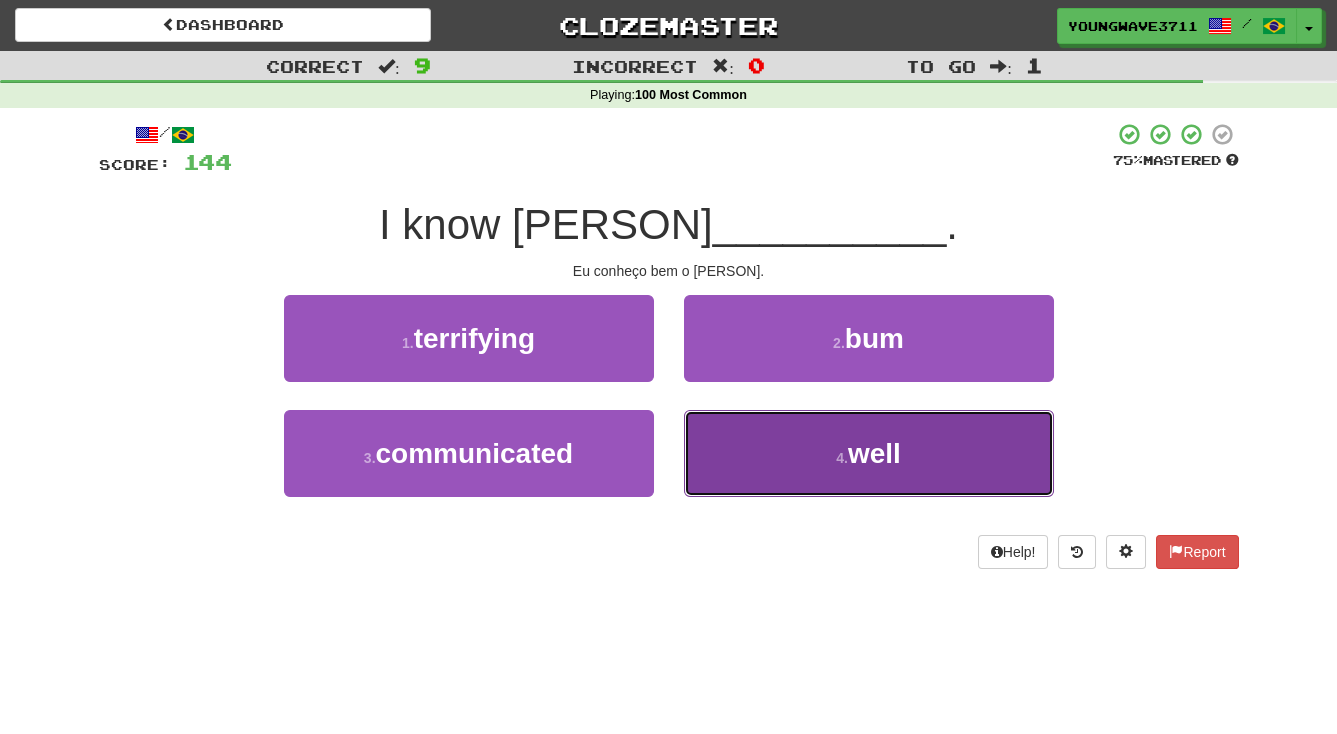 click on "4 .  well" at bounding box center (869, 453) 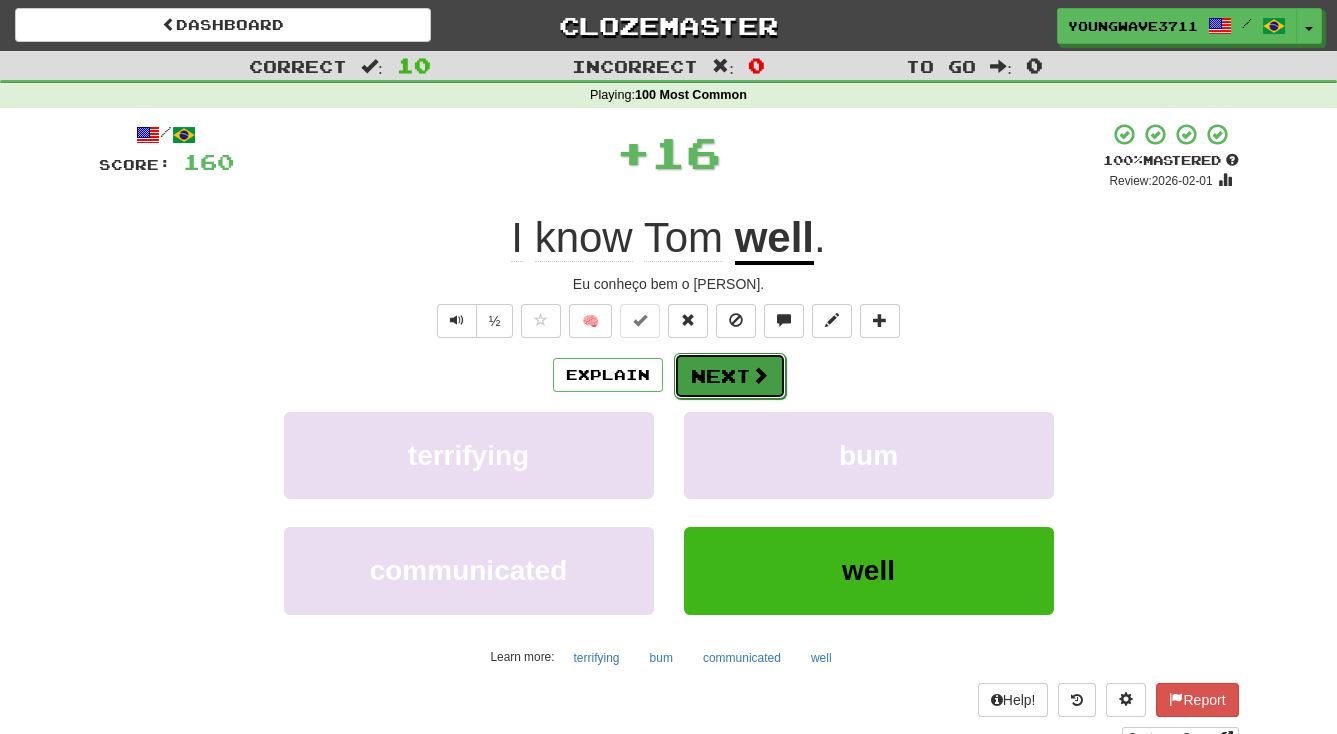 click on "Next" at bounding box center [730, 376] 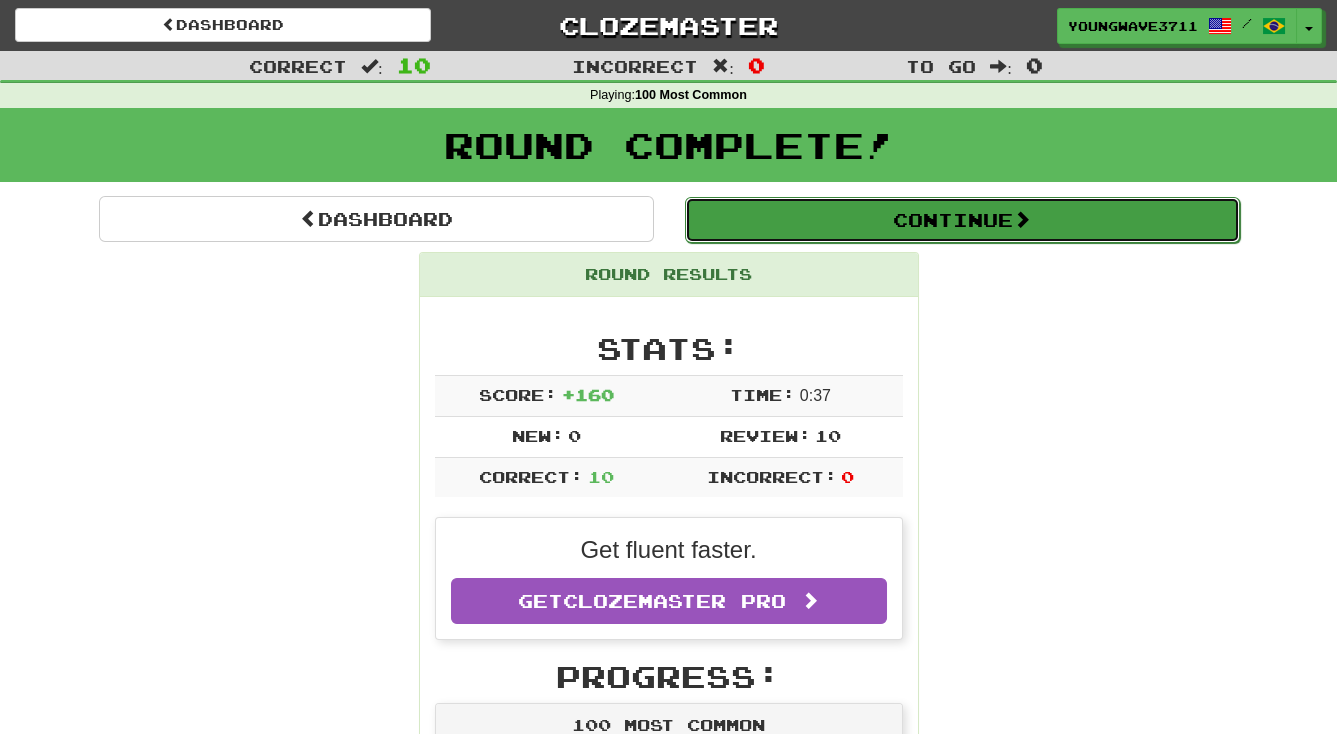 click on "Continue" at bounding box center (962, 220) 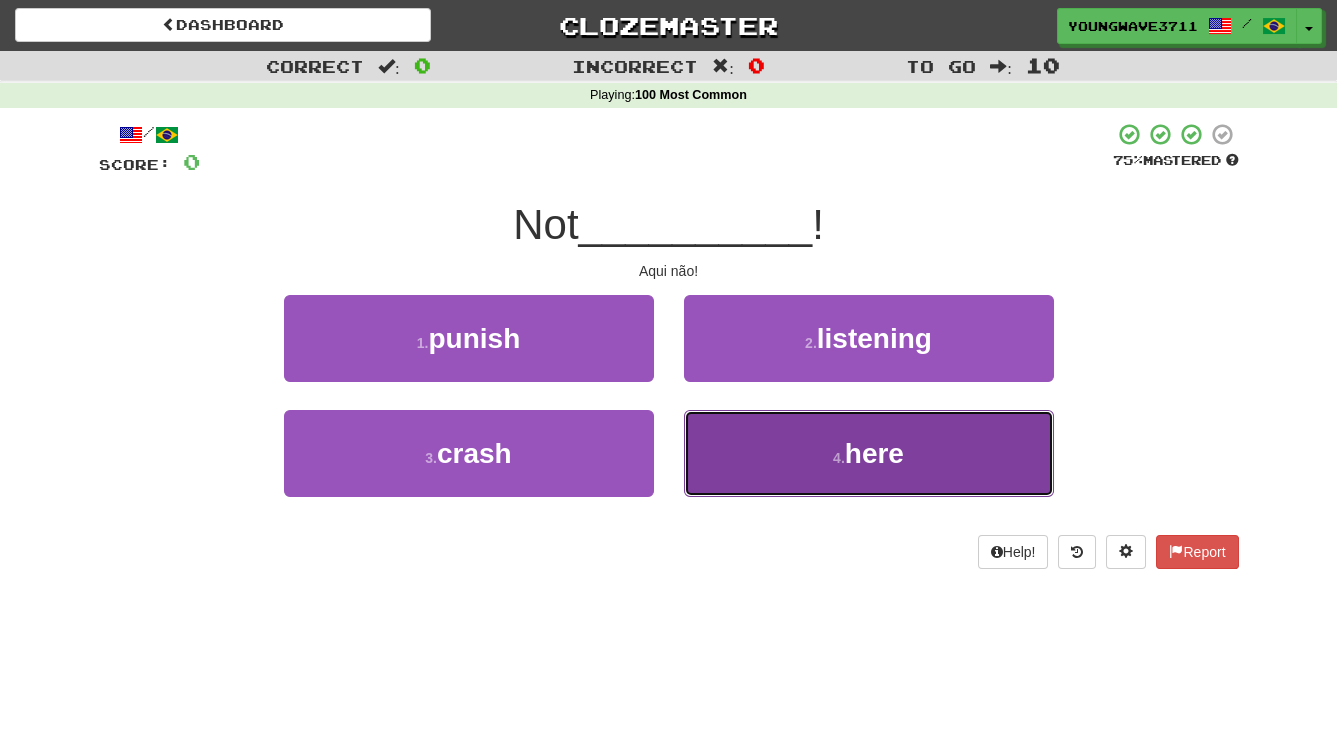 click on "4 .  here" at bounding box center [869, 453] 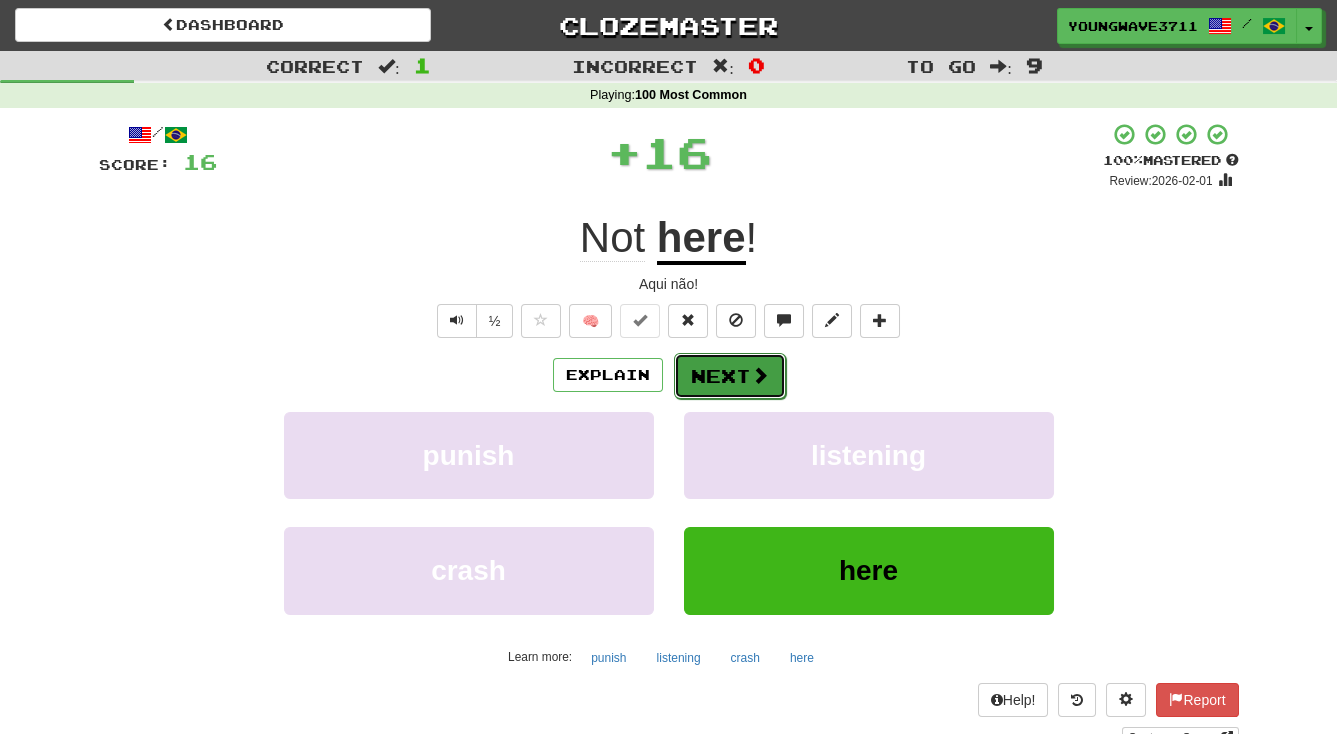 click on "Next" at bounding box center (730, 376) 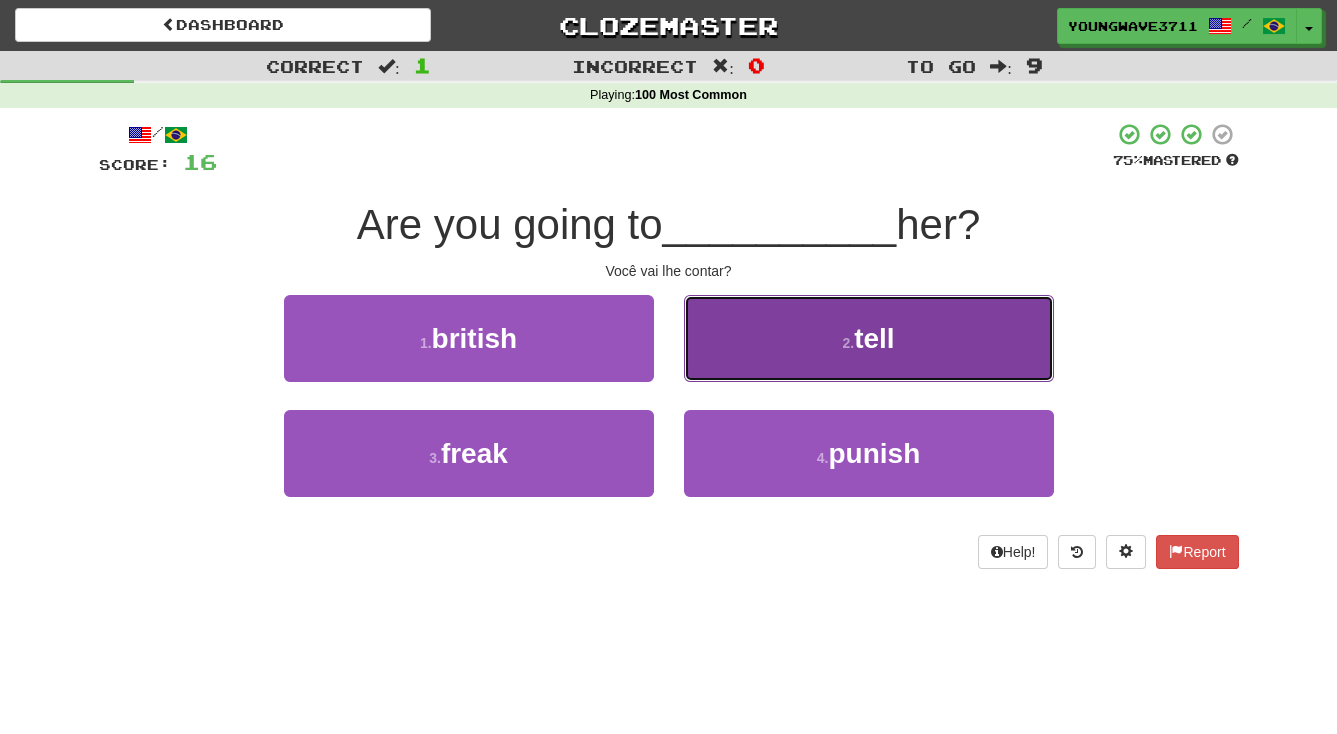 click on "2 .  tell" at bounding box center [869, 338] 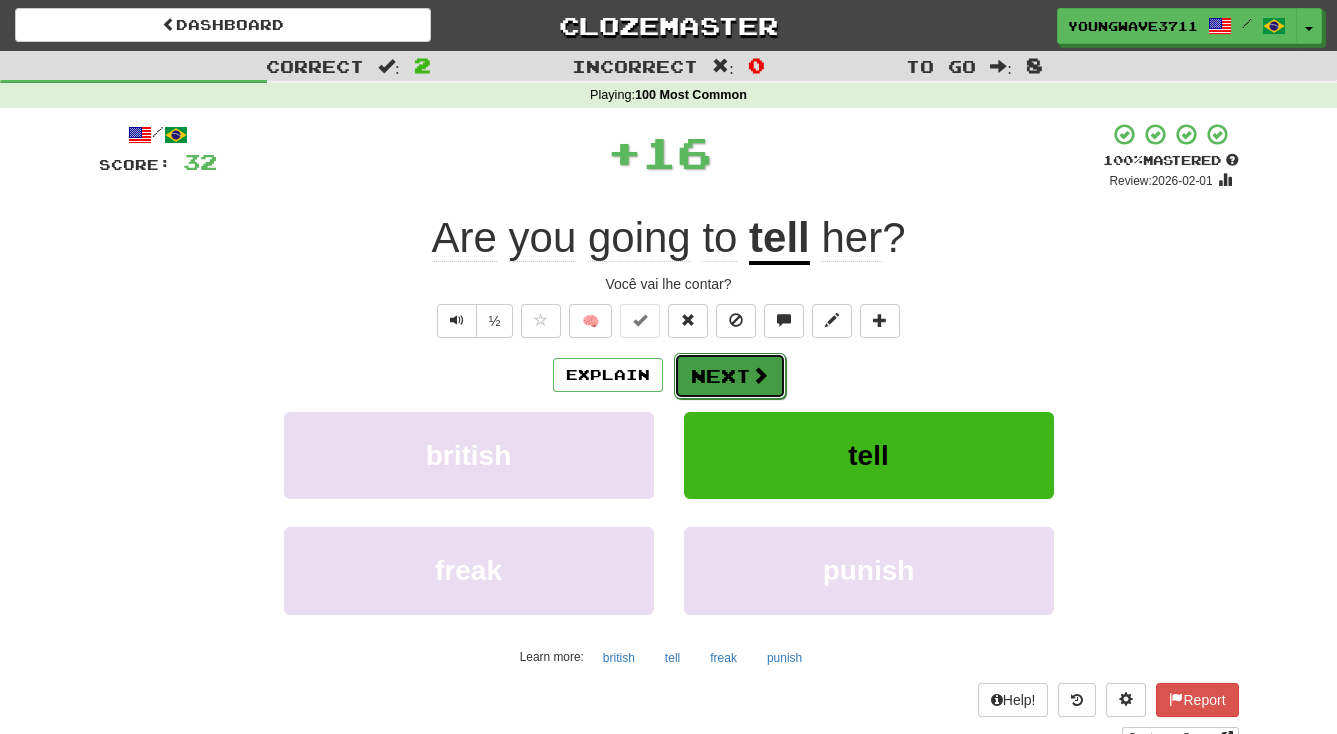 click on "Next" at bounding box center [730, 376] 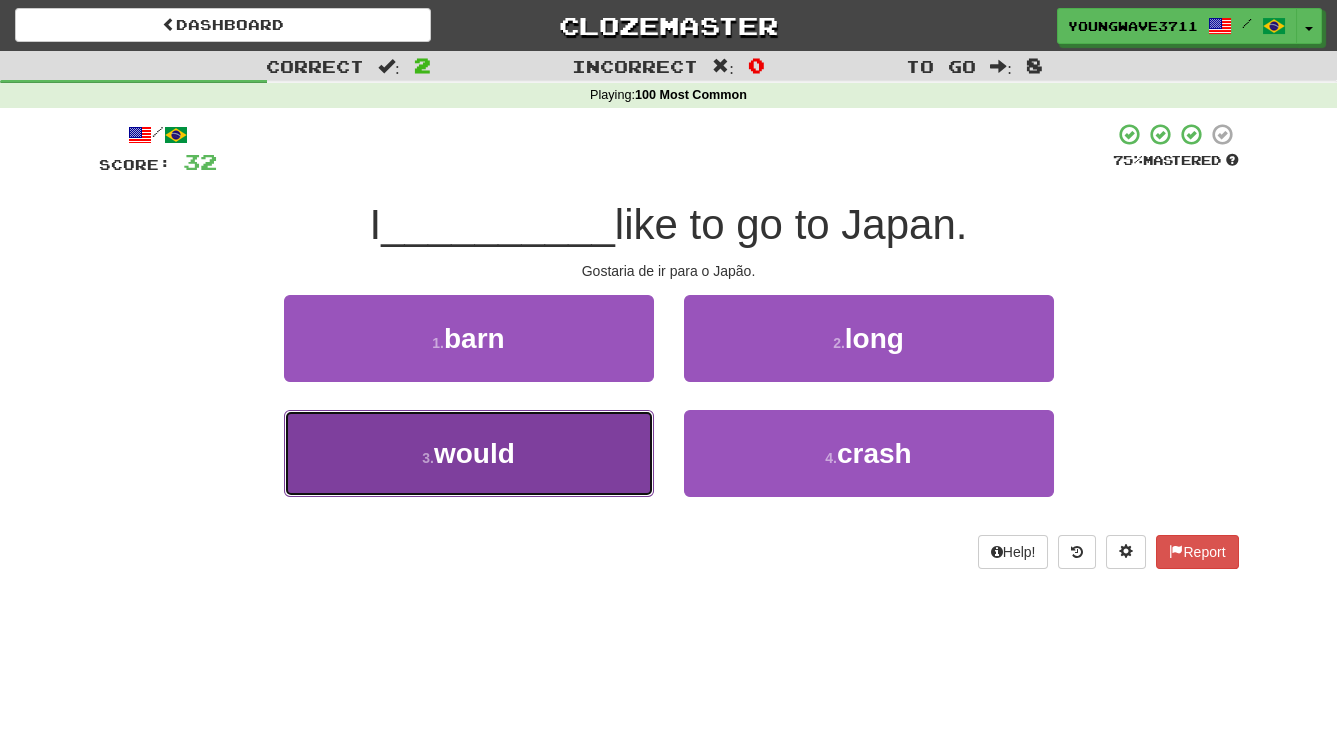 click on "3 .  would" at bounding box center (469, 453) 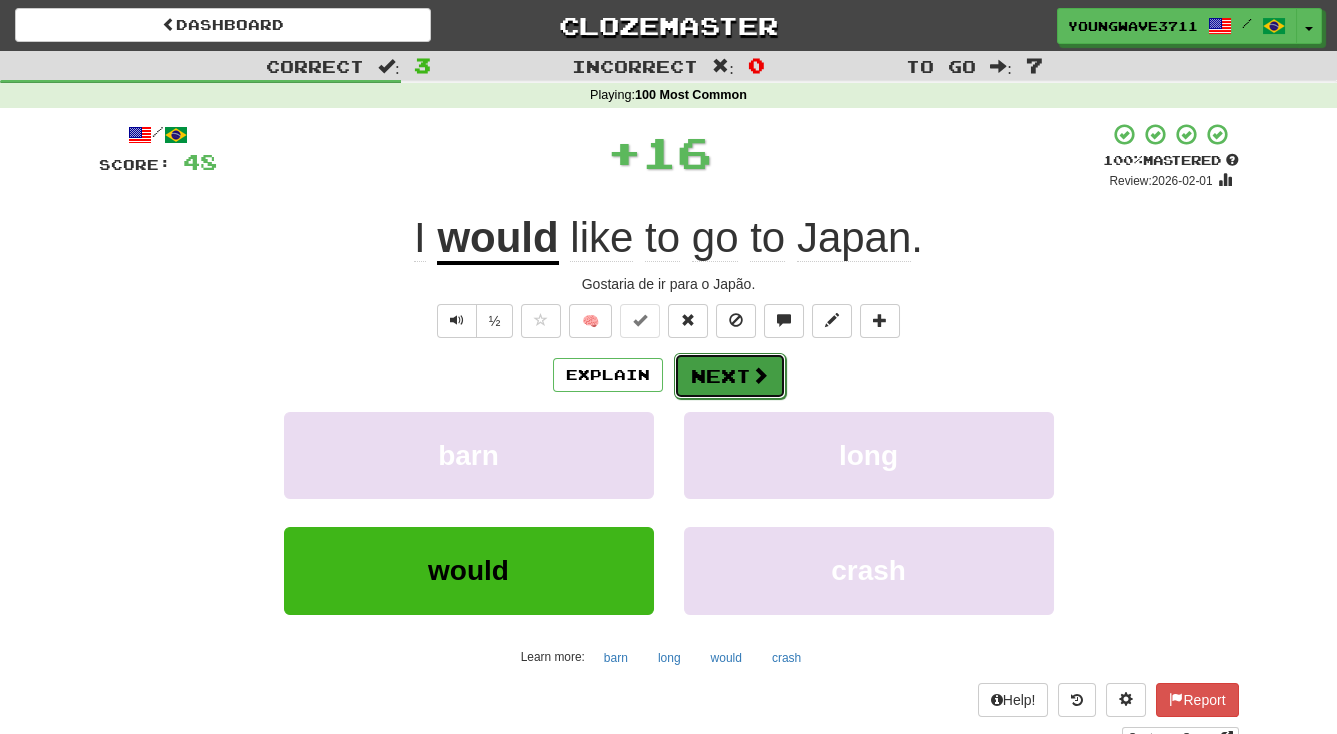 click on "Next" at bounding box center (730, 376) 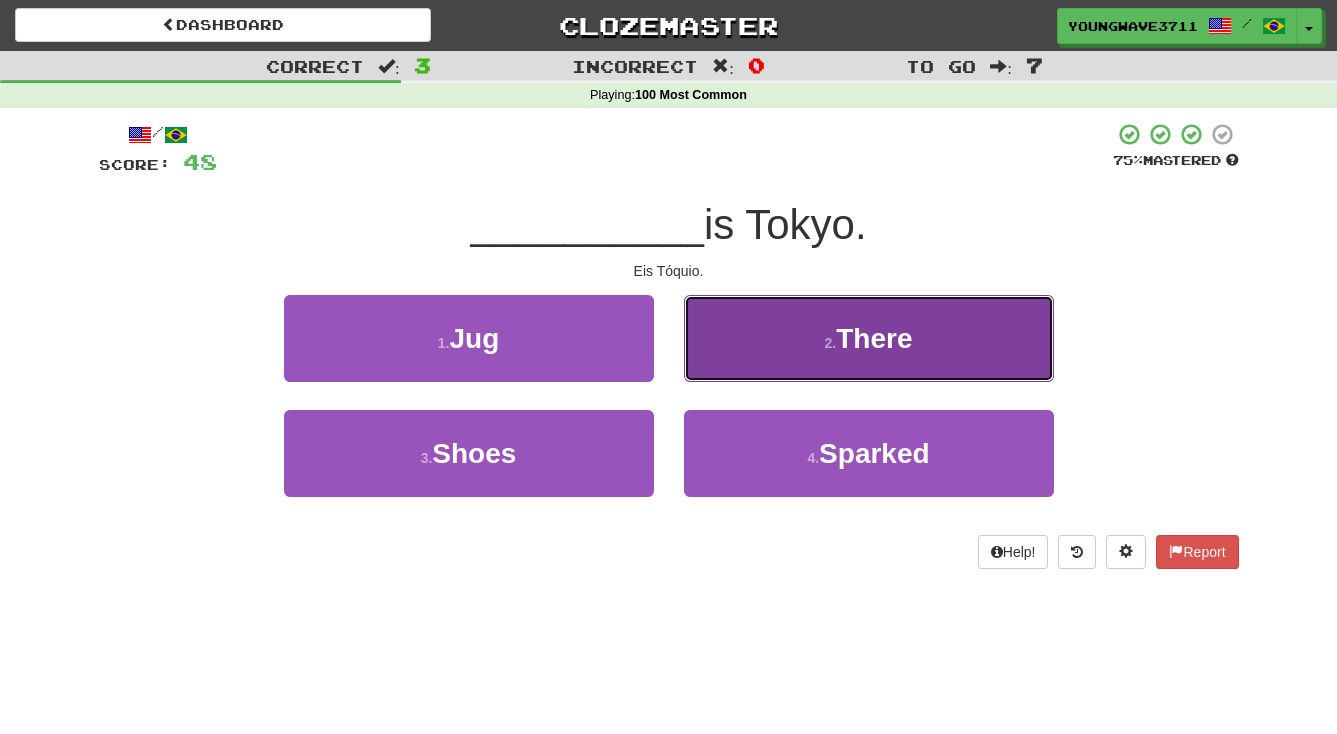 click on "2 .  There" at bounding box center [869, 338] 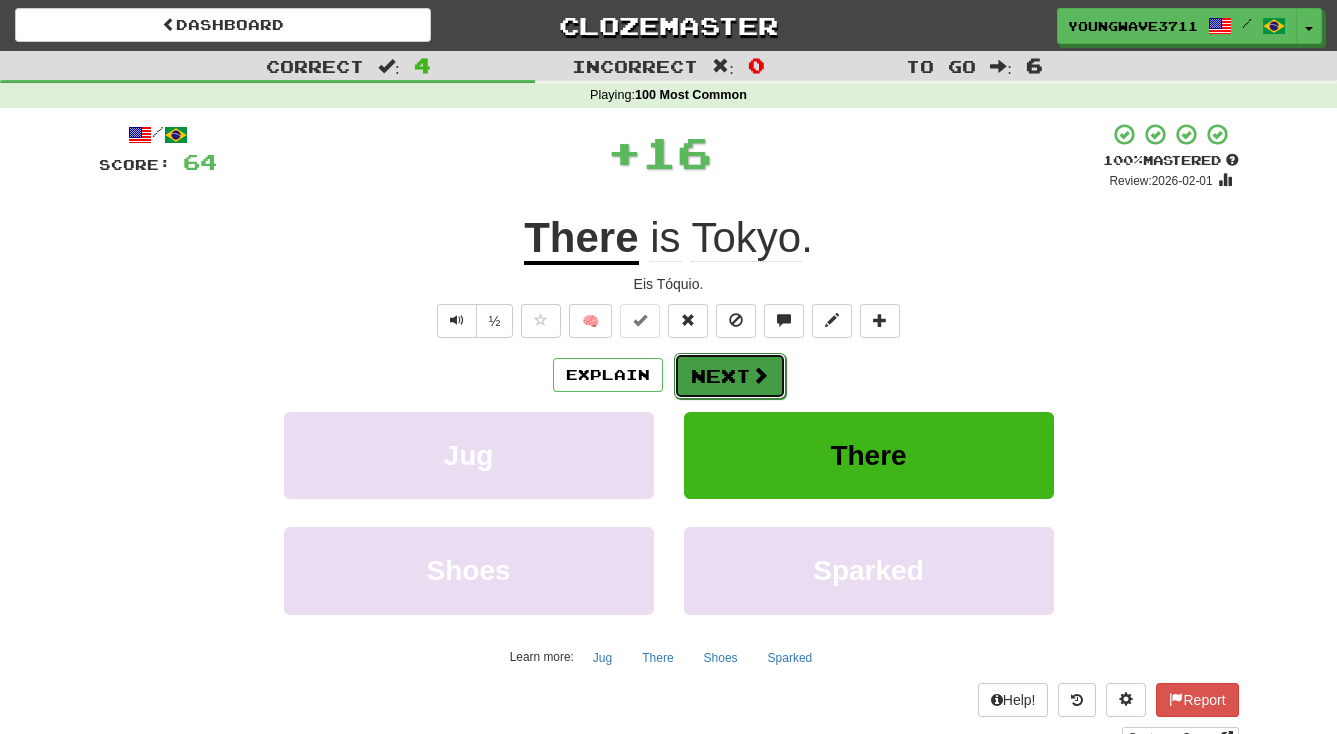 click on "Next" at bounding box center [730, 376] 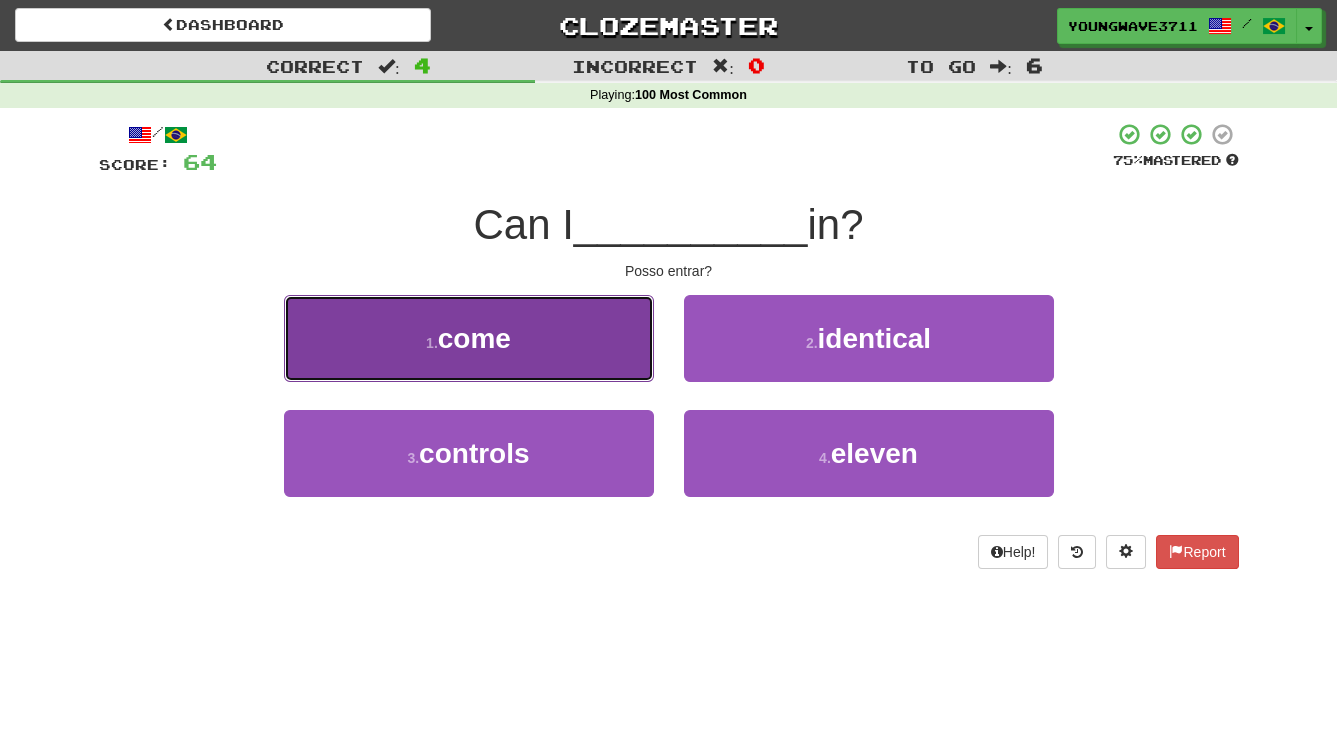 click on "1 .  come" at bounding box center (469, 338) 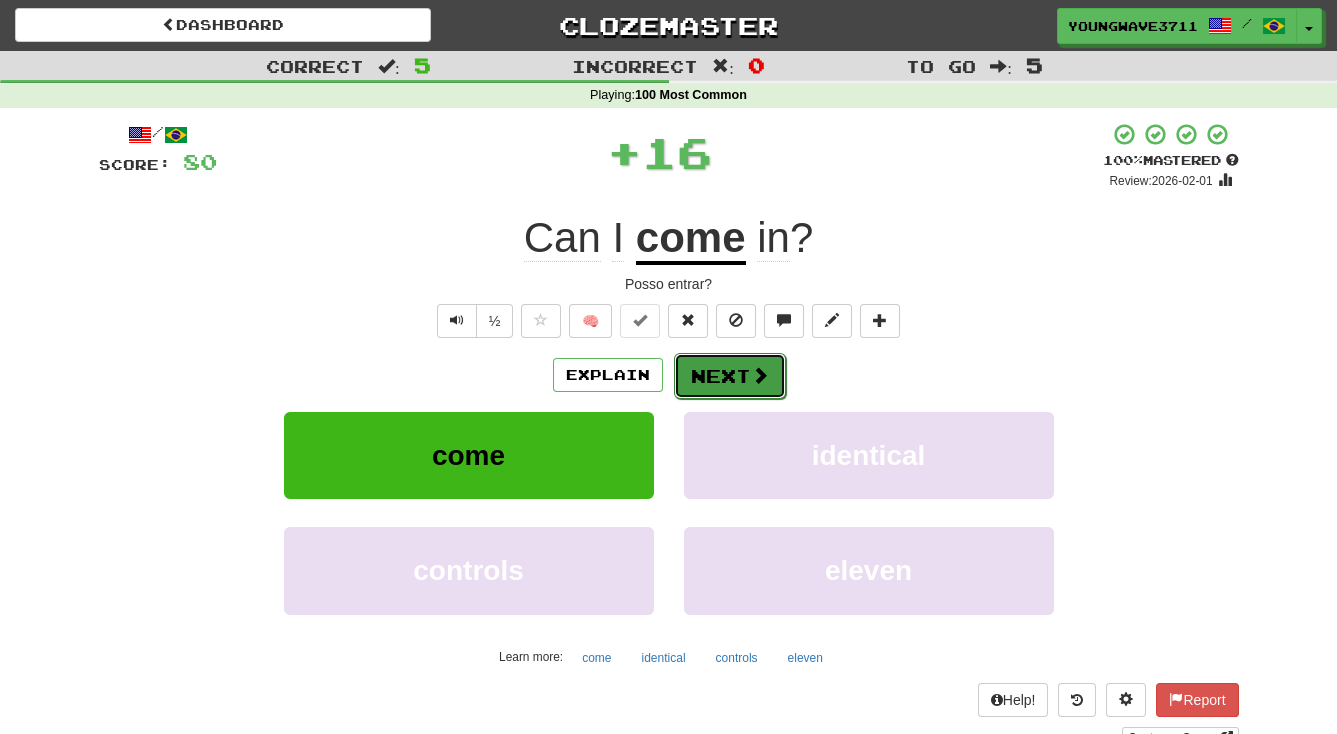 click on "Next" at bounding box center (730, 376) 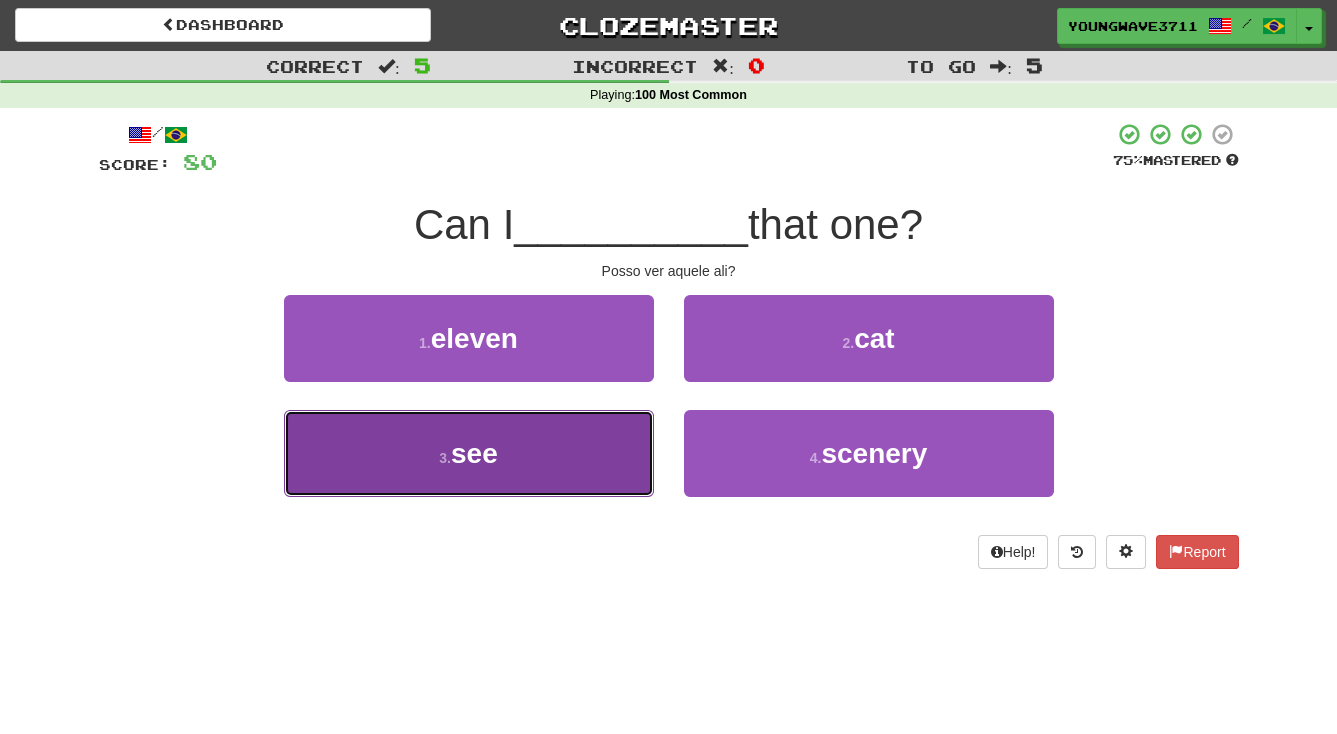 click on "3 .  see" at bounding box center (469, 453) 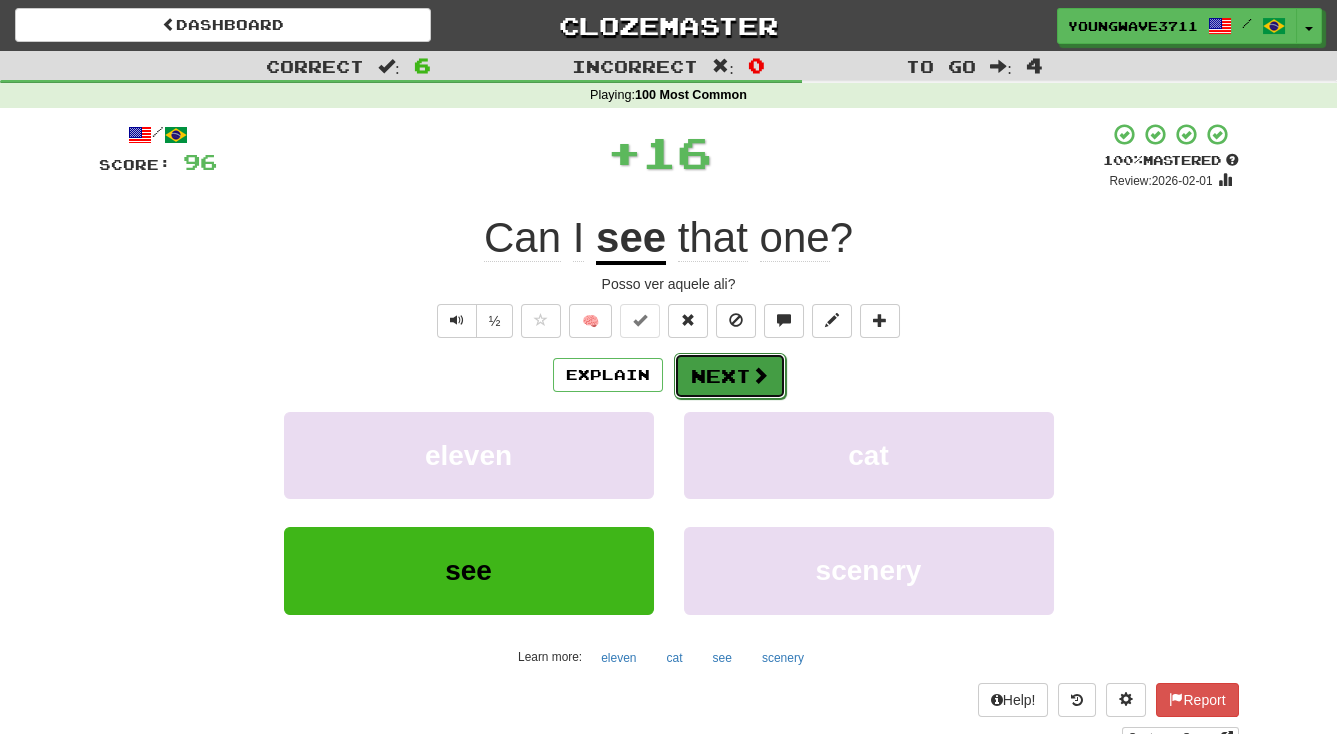 click on "Next" at bounding box center (730, 376) 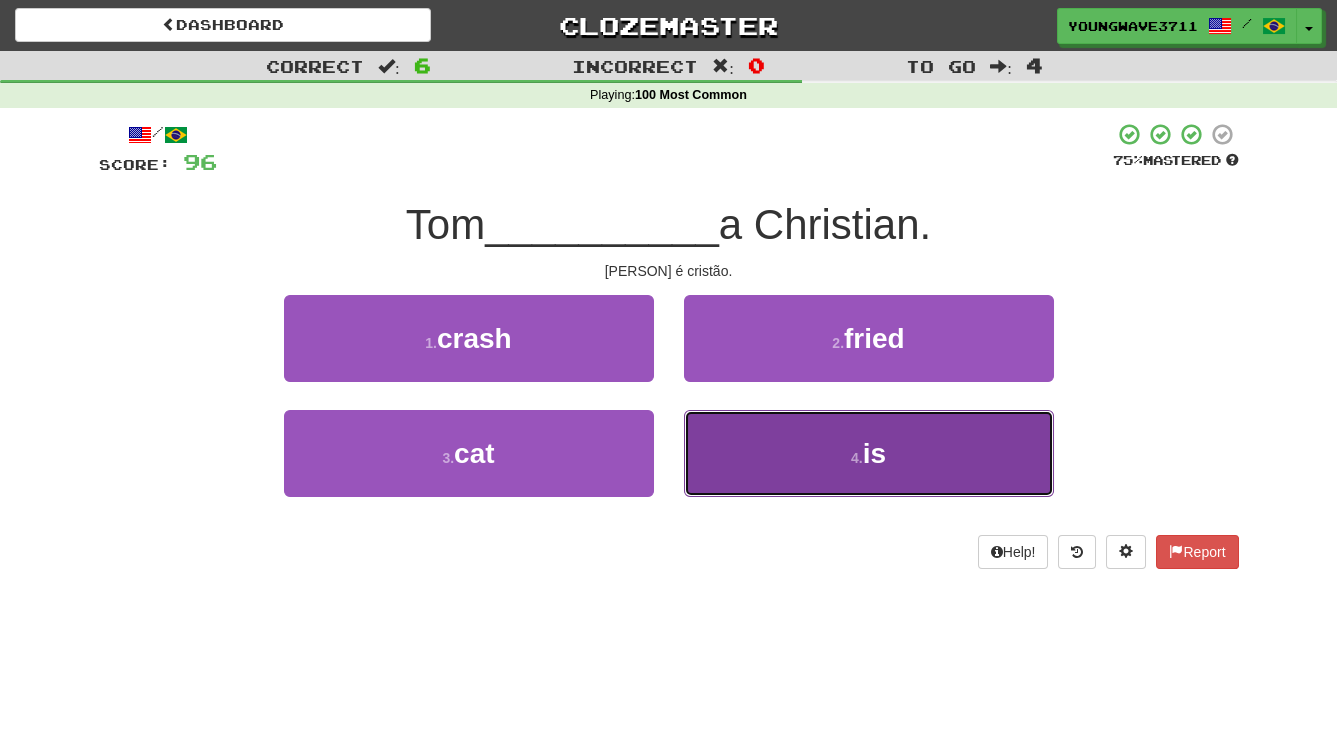 click on "4 .  is" at bounding box center [869, 453] 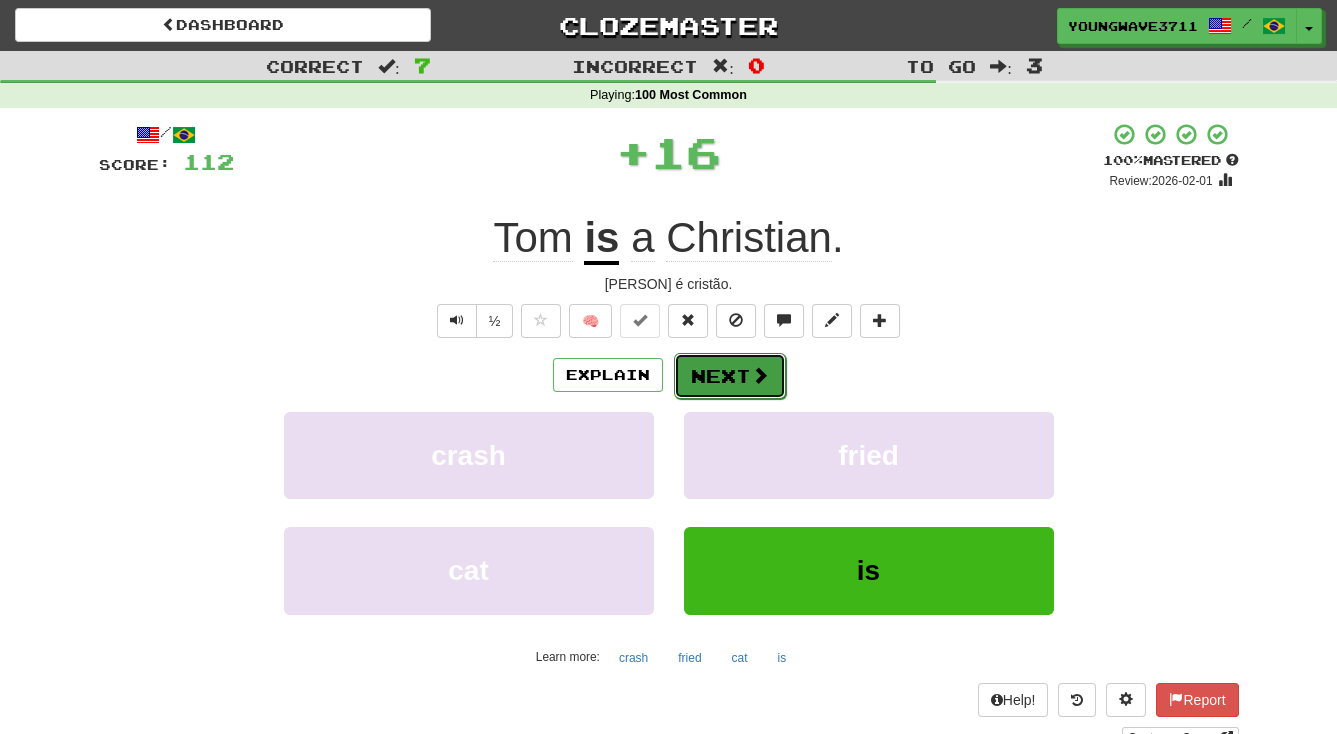 click on "Next" at bounding box center (730, 376) 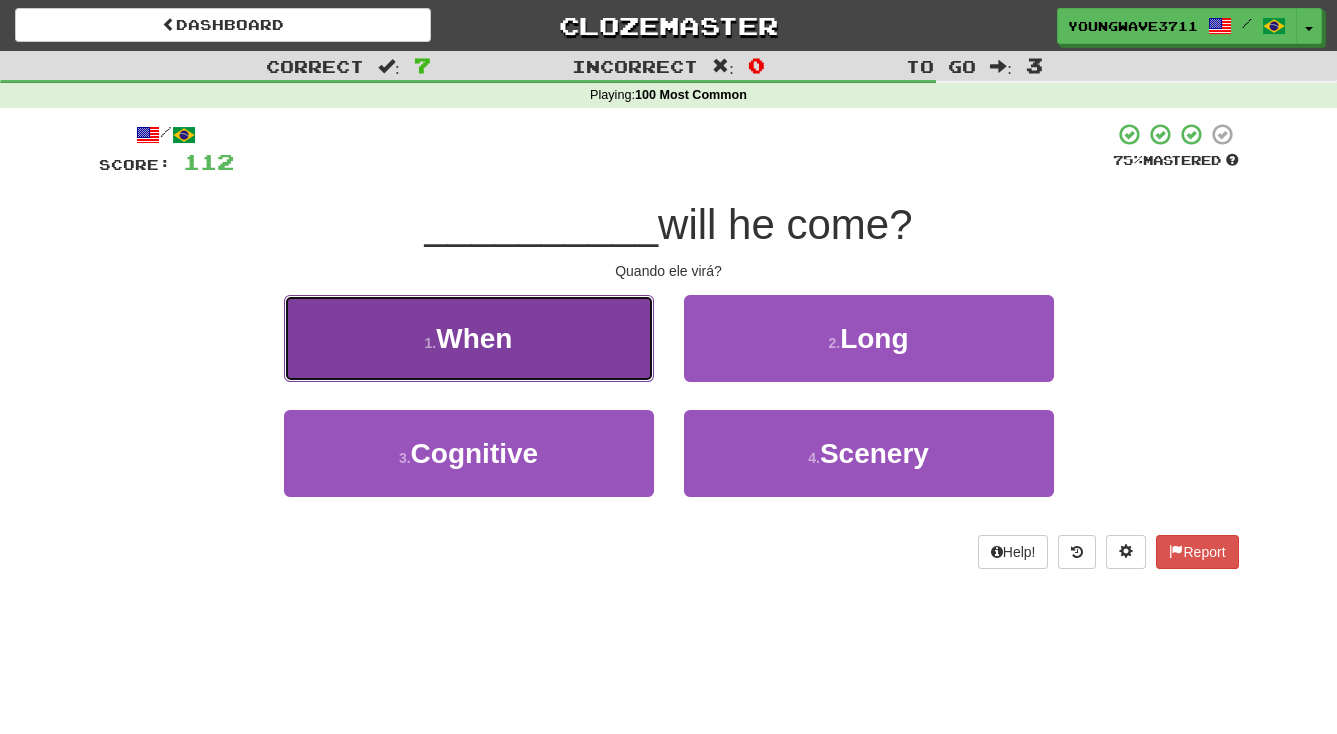 click on "1 .  When" at bounding box center (469, 338) 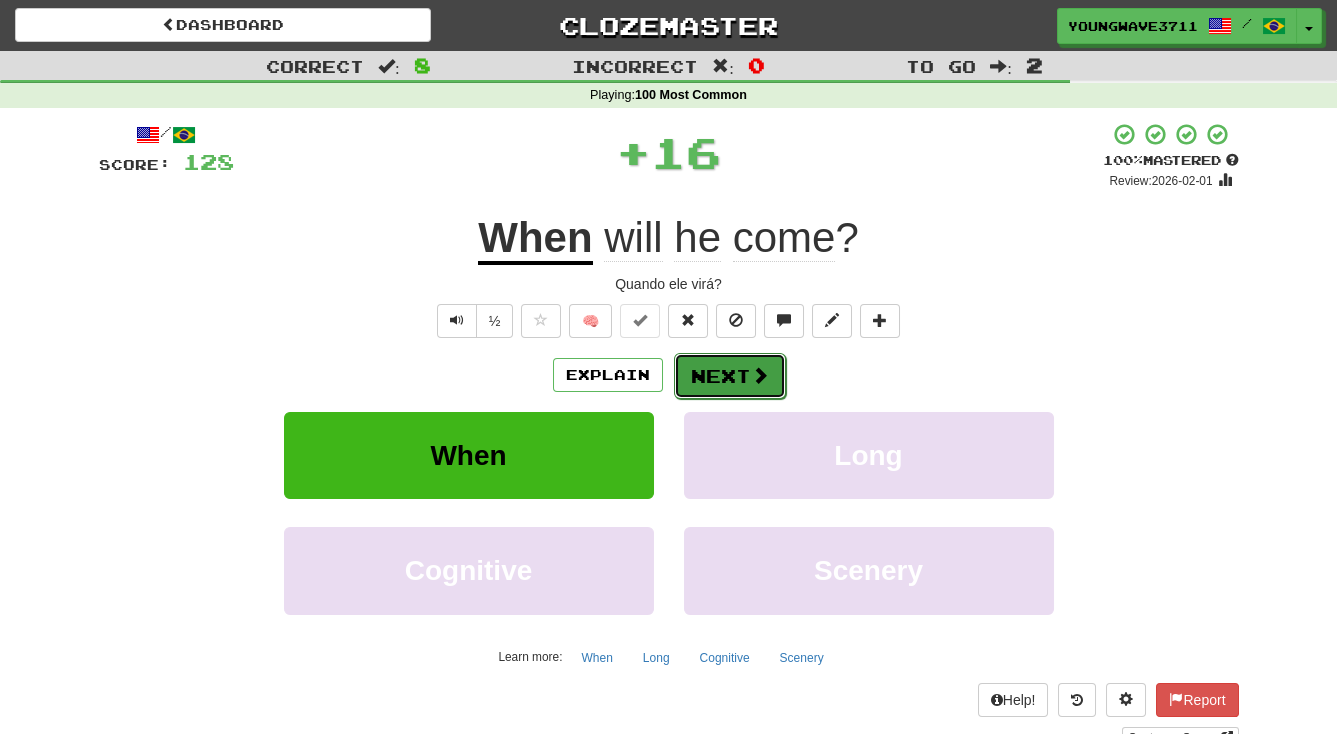 click on "Next" at bounding box center (730, 376) 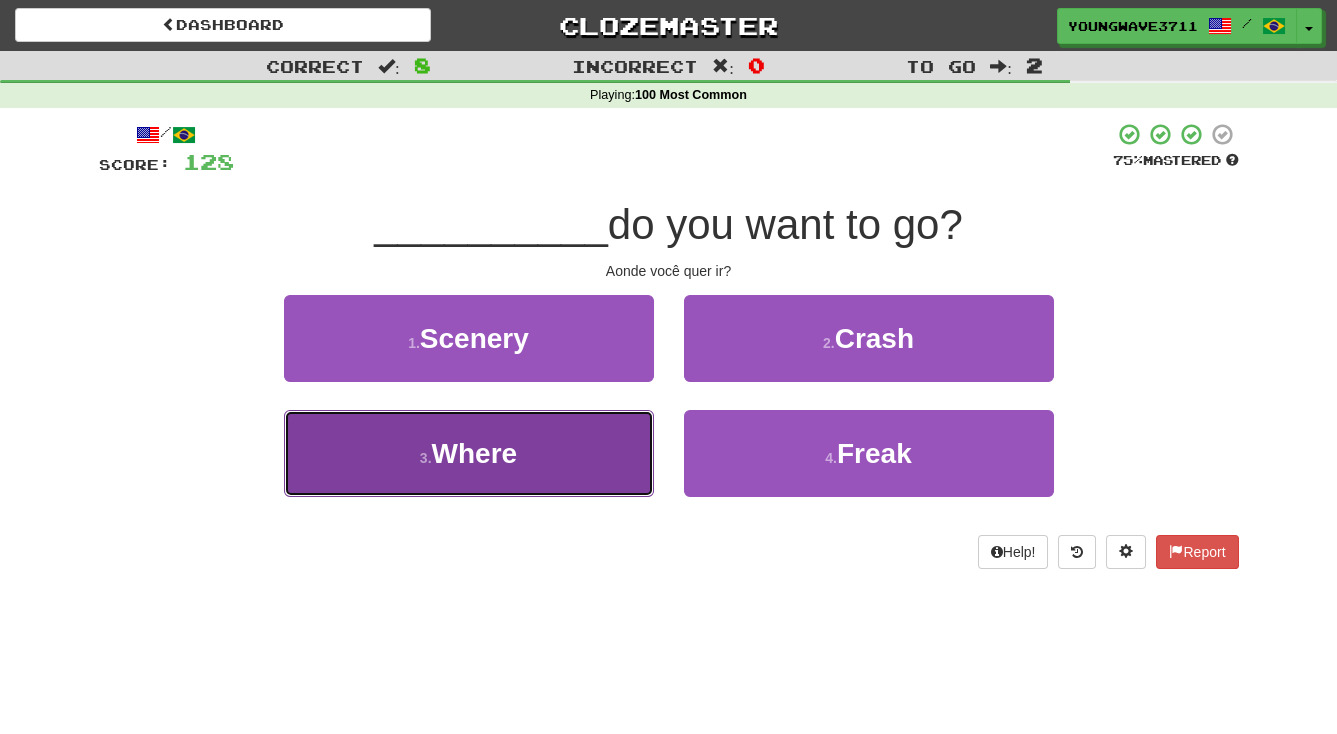 click on "3 .  Where" at bounding box center (469, 453) 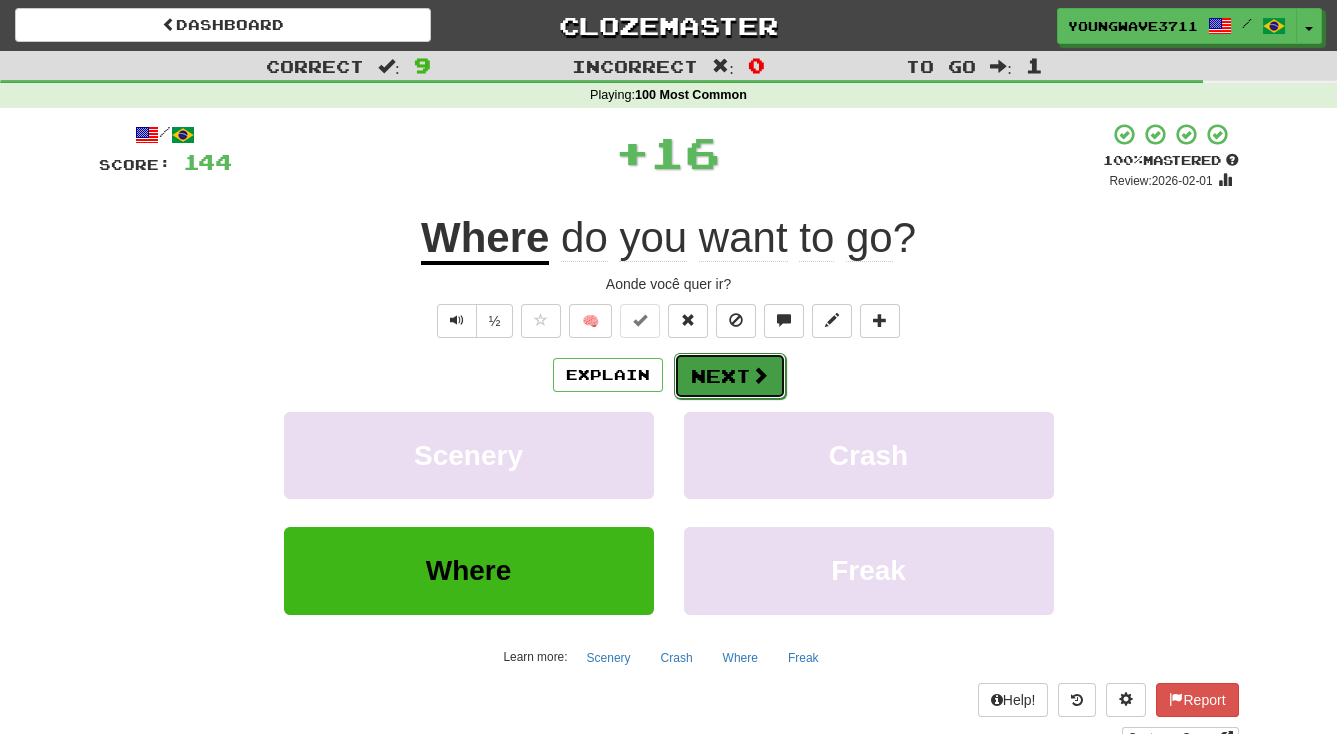 click on "Next" at bounding box center (730, 376) 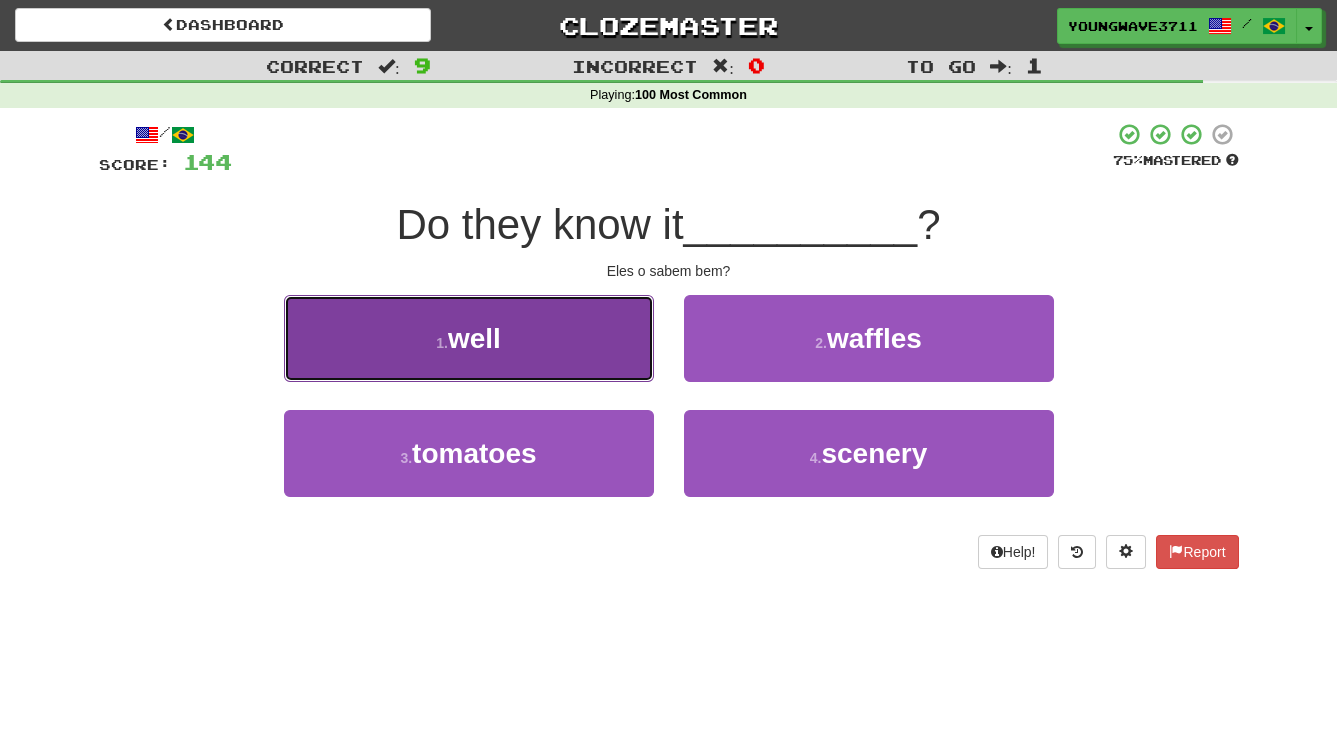 click on "1 .  well" at bounding box center [469, 338] 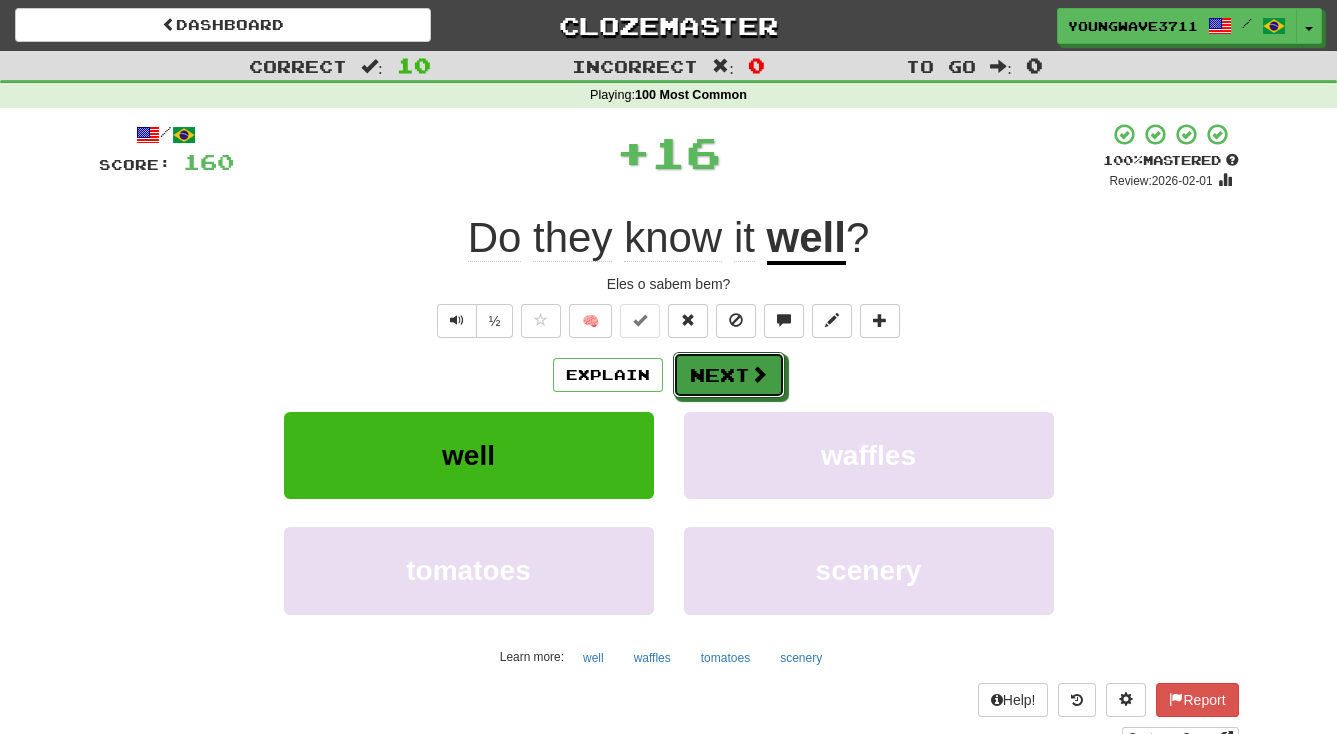 click on "Next" at bounding box center (729, 375) 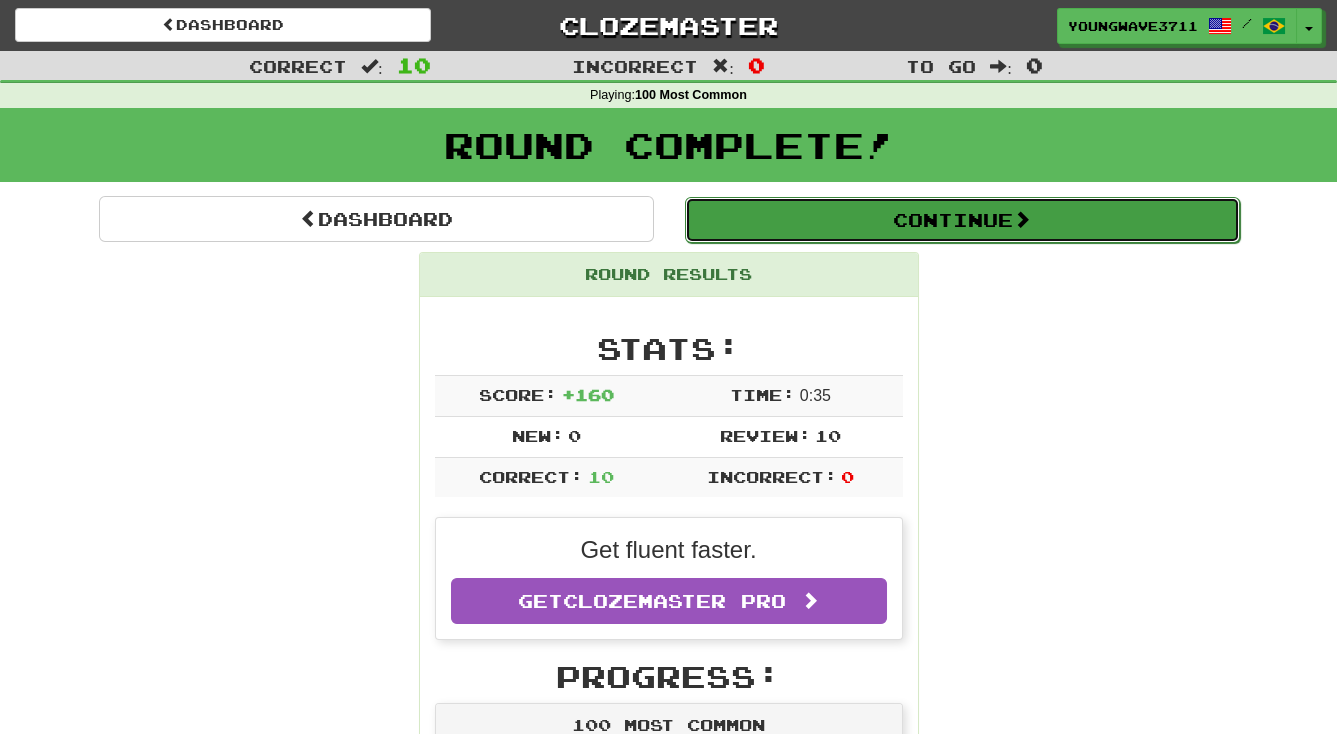 click on "Continue" at bounding box center (962, 220) 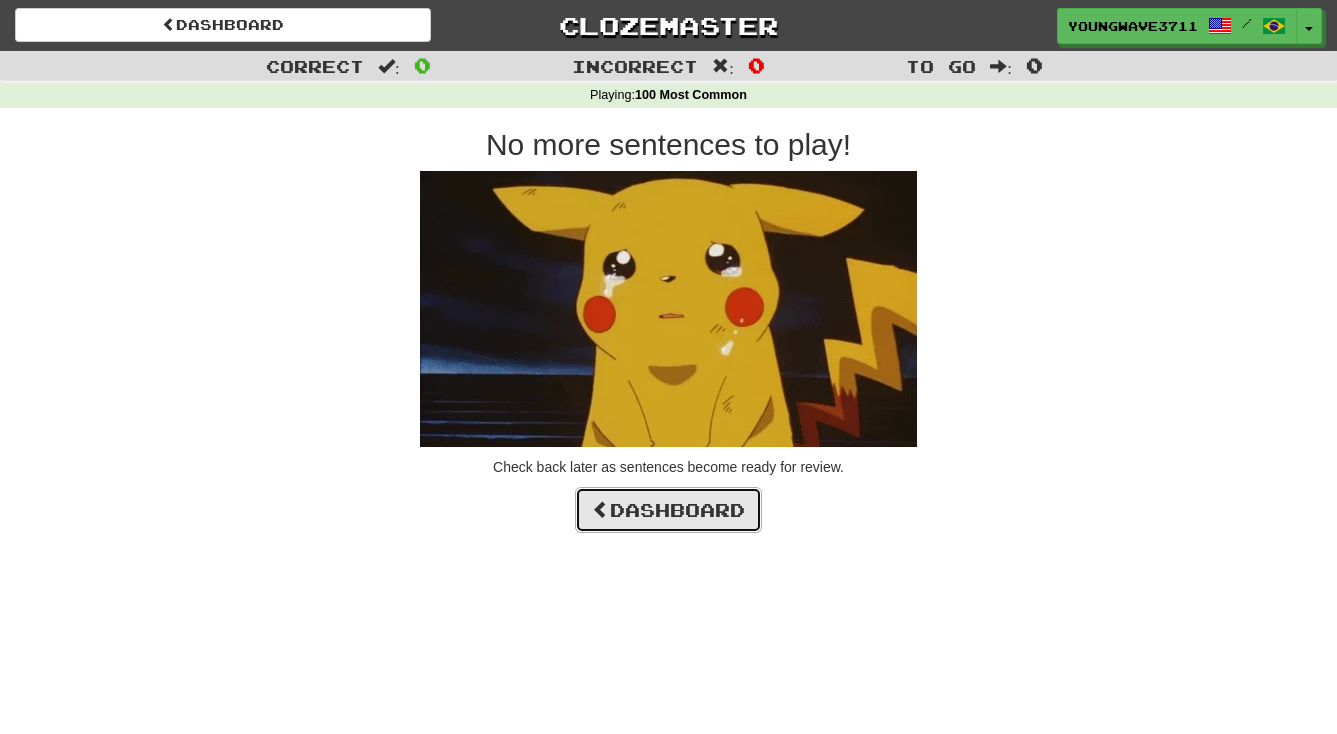 click on "Dashboard" at bounding box center [668, 510] 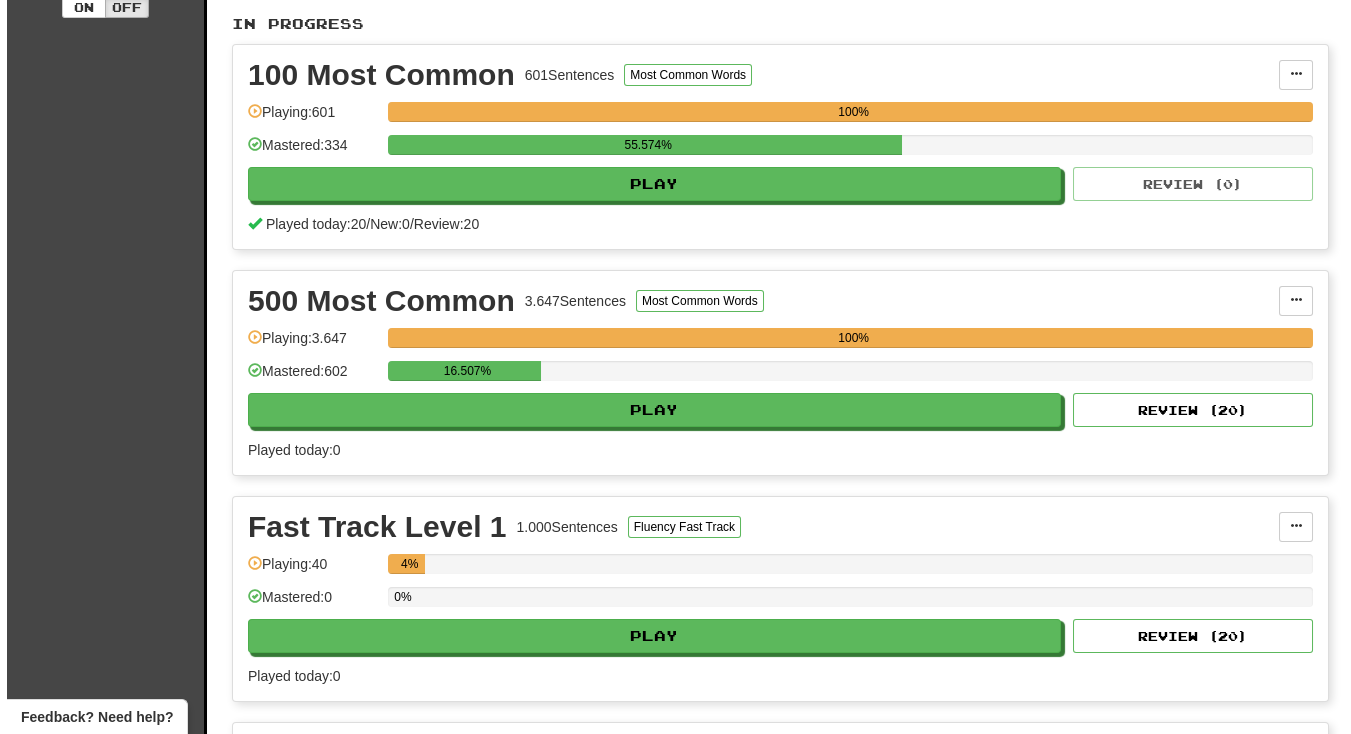 scroll, scrollTop: 454, scrollLeft: 0, axis: vertical 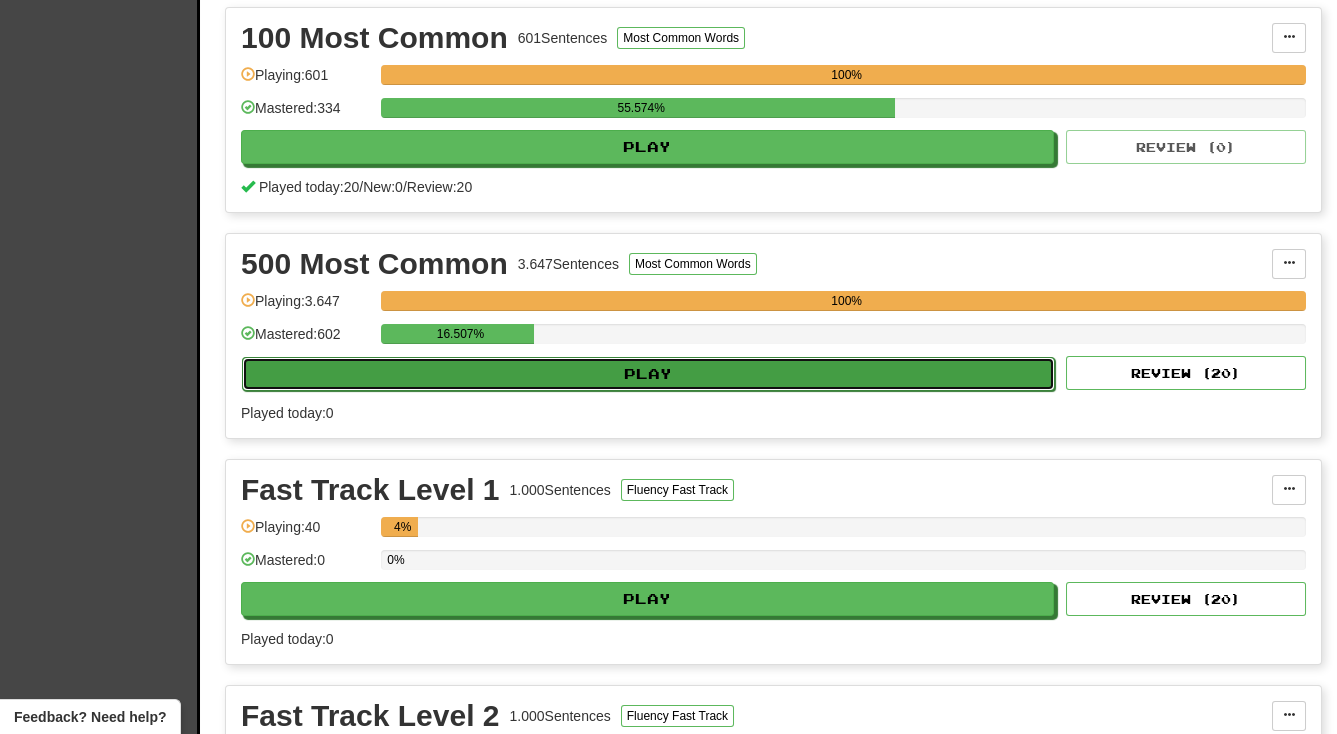 click on "Play" at bounding box center [648, 374] 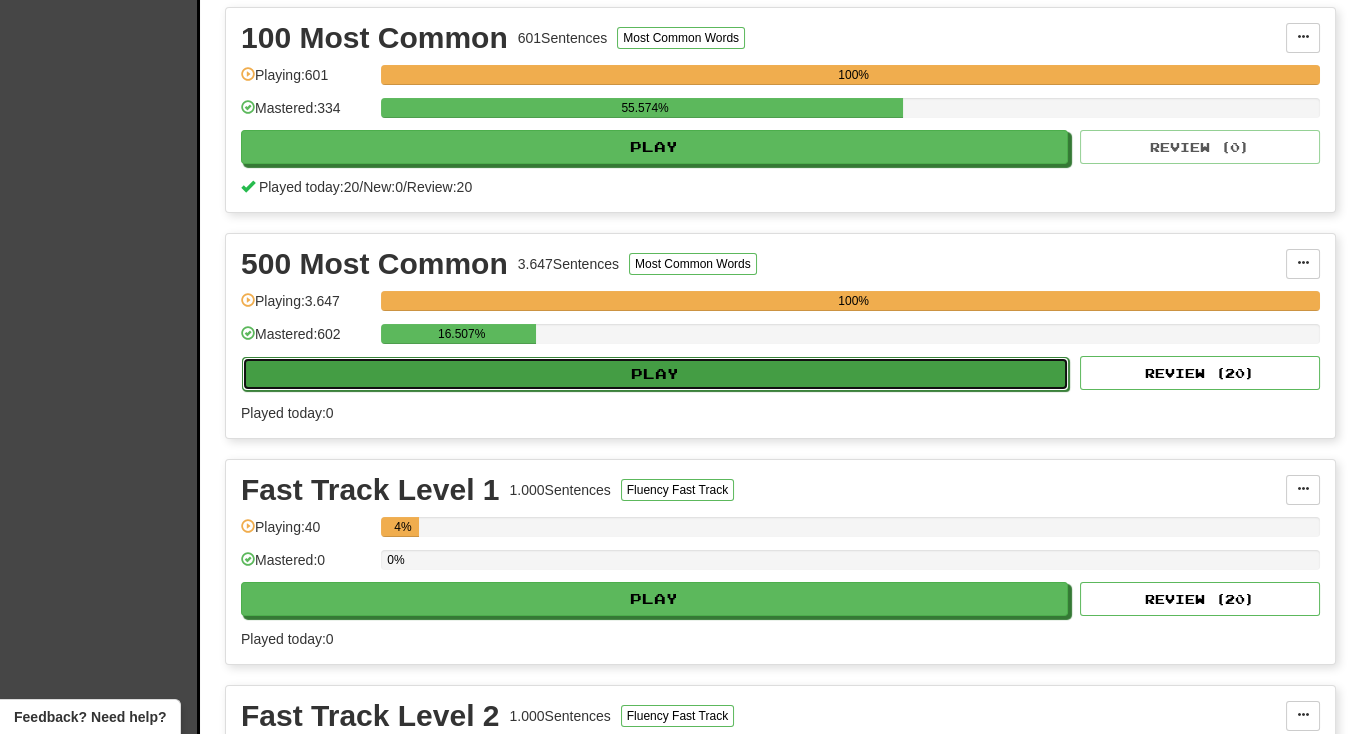 select on "**" 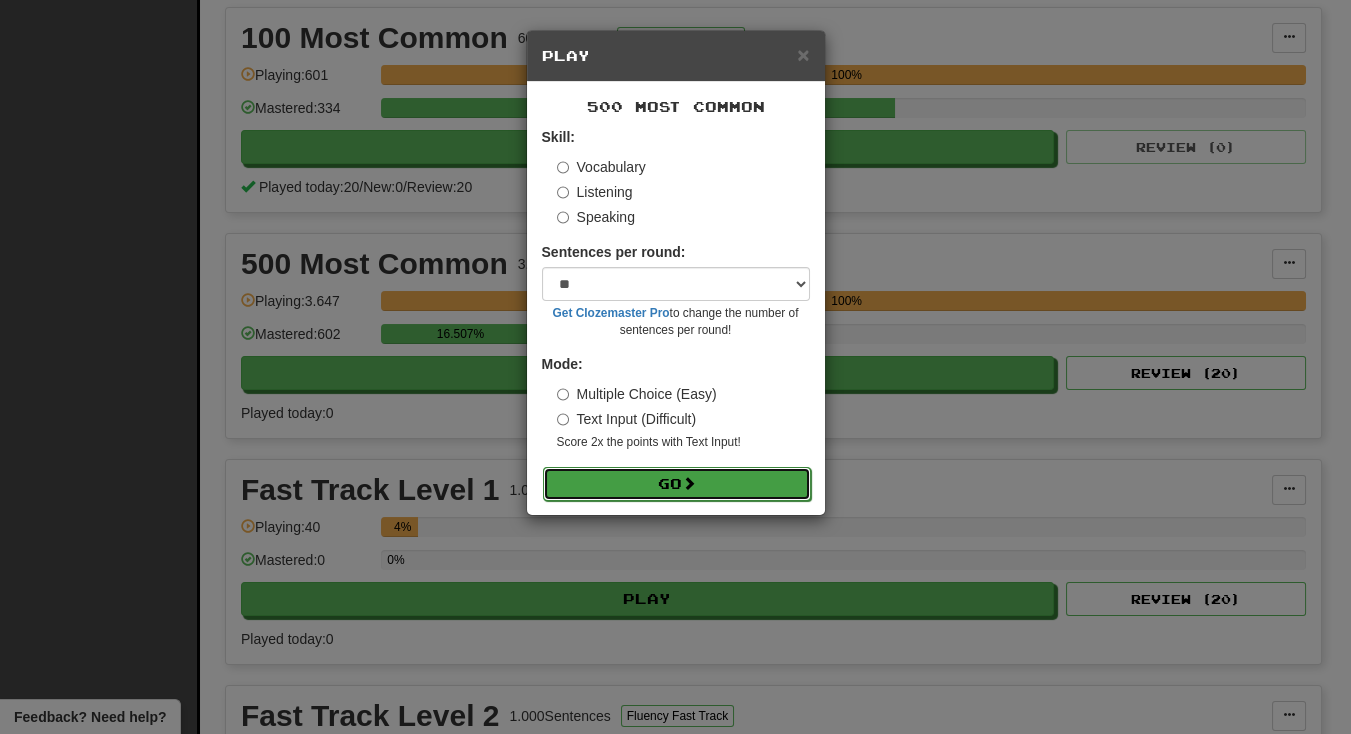 click on "Go" at bounding box center [677, 484] 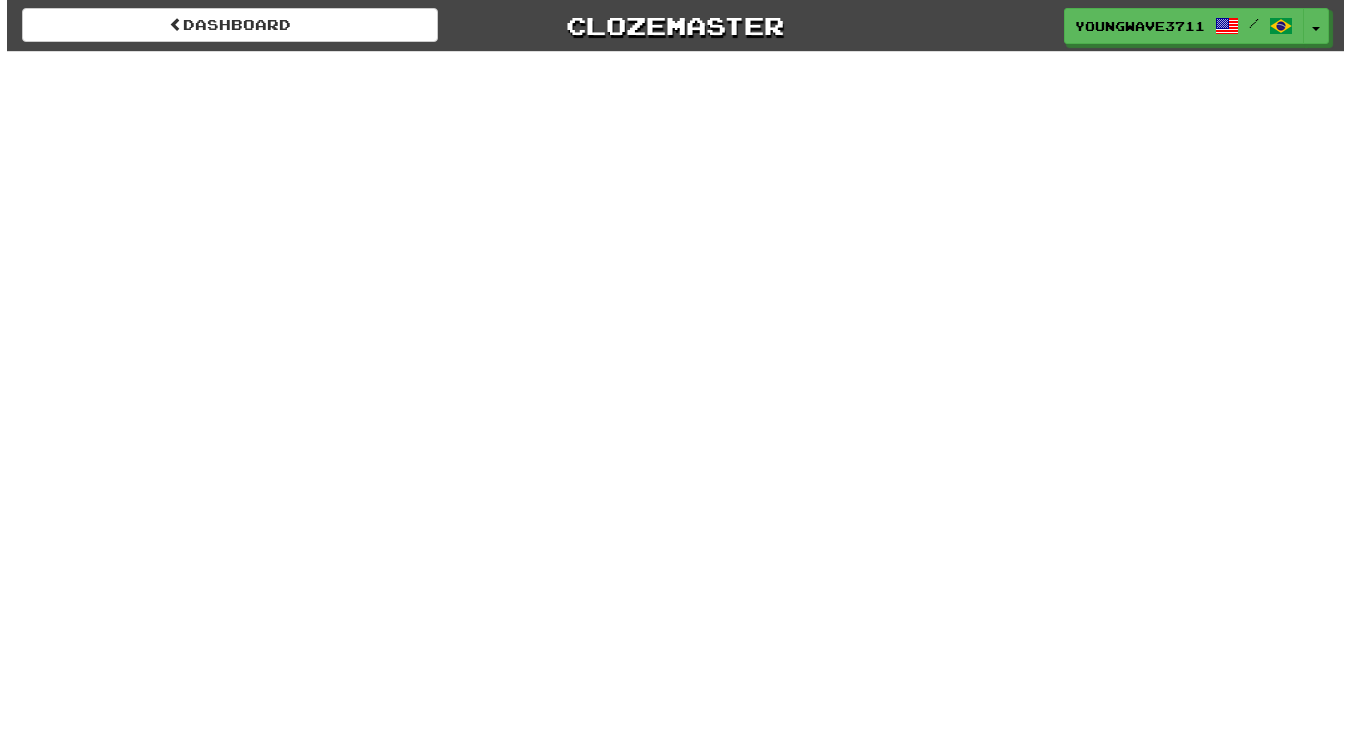 scroll, scrollTop: 0, scrollLeft: 0, axis: both 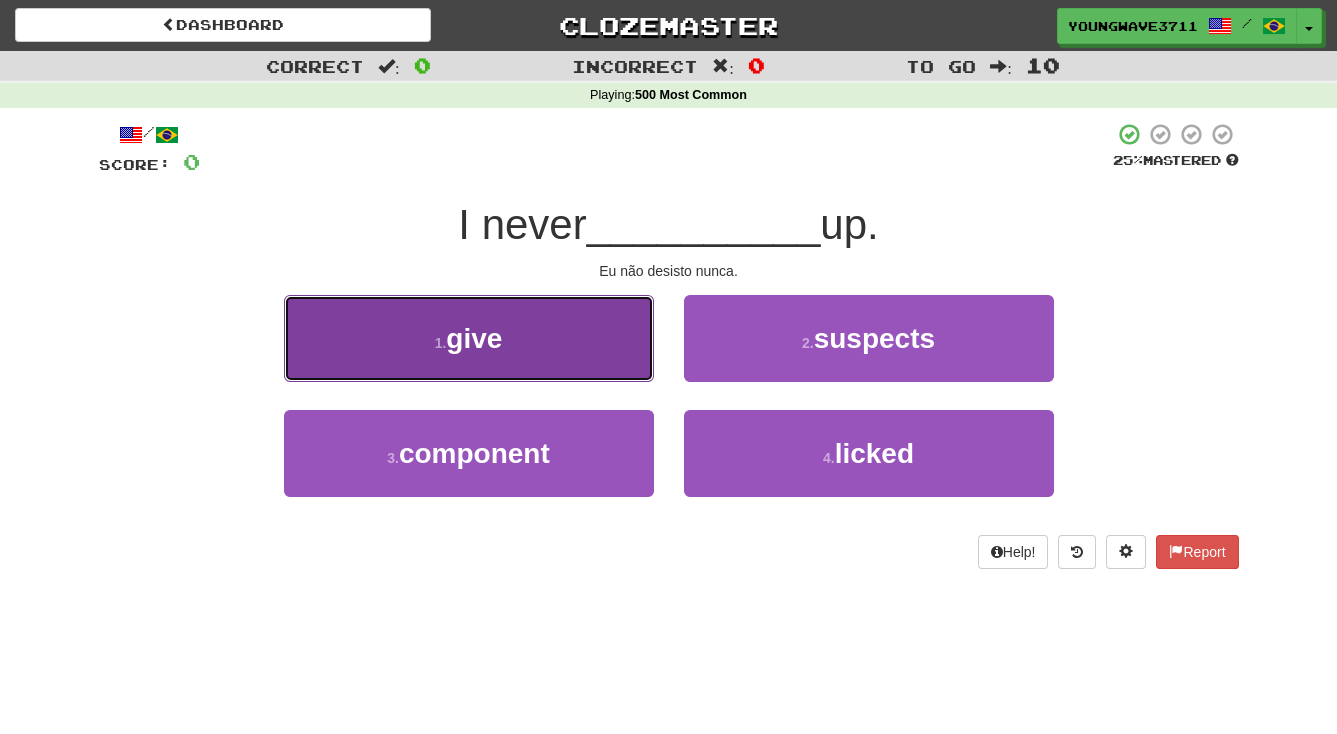 click on "1 .  give" at bounding box center [469, 338] 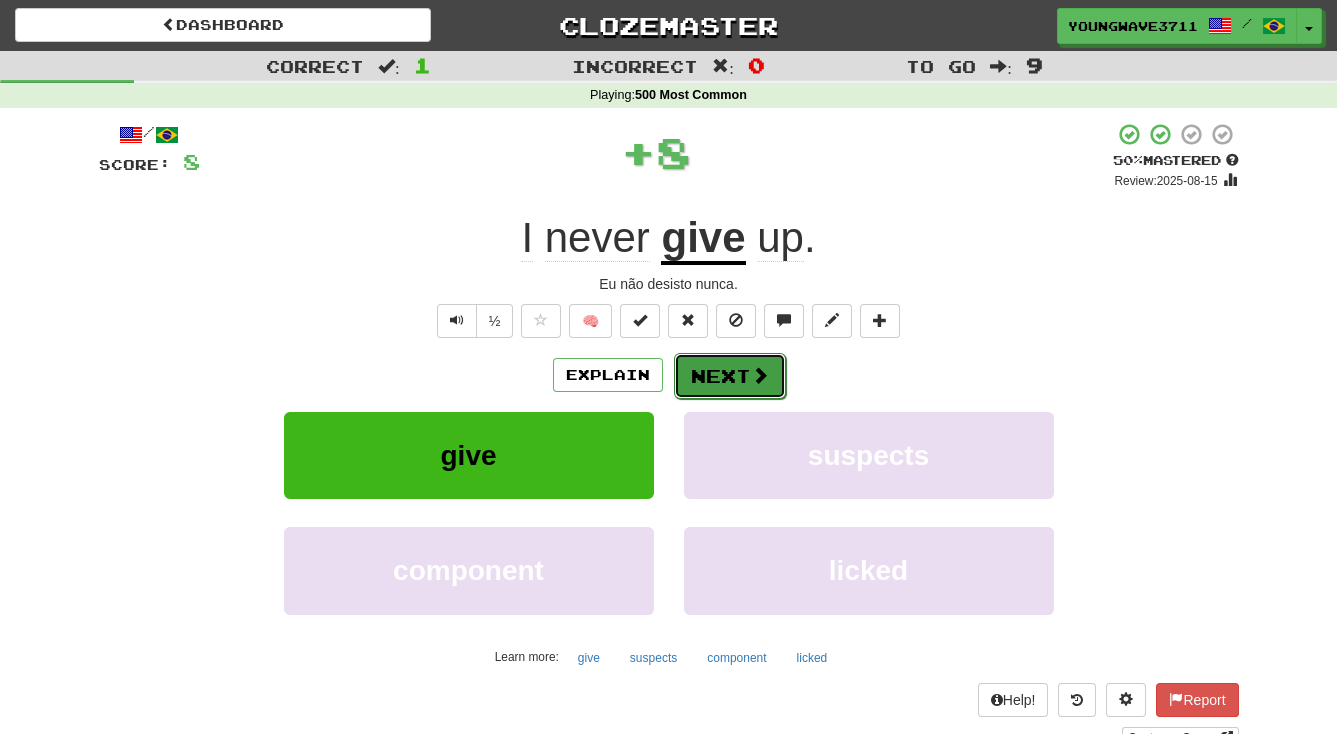 click on "Next" at bounding box center (730, 376) 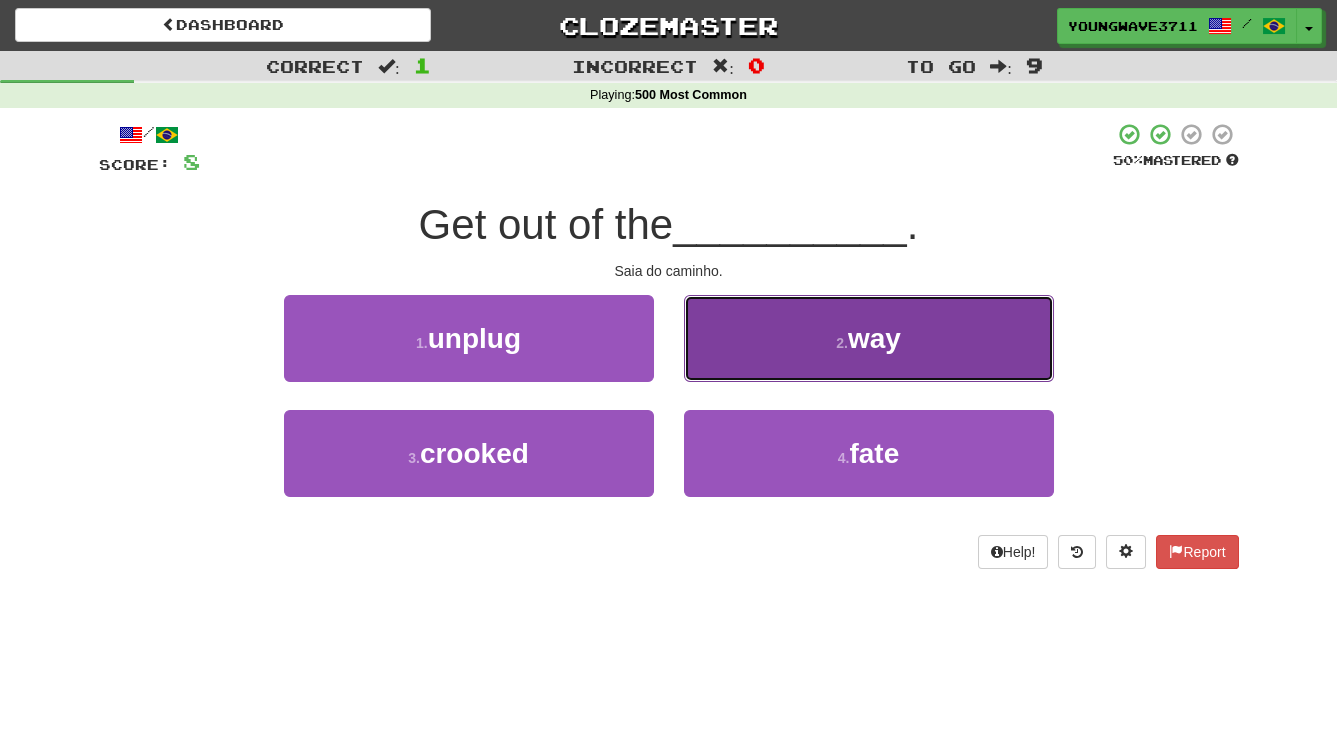 click on "2 .  way" at bounding box center (869, 338) 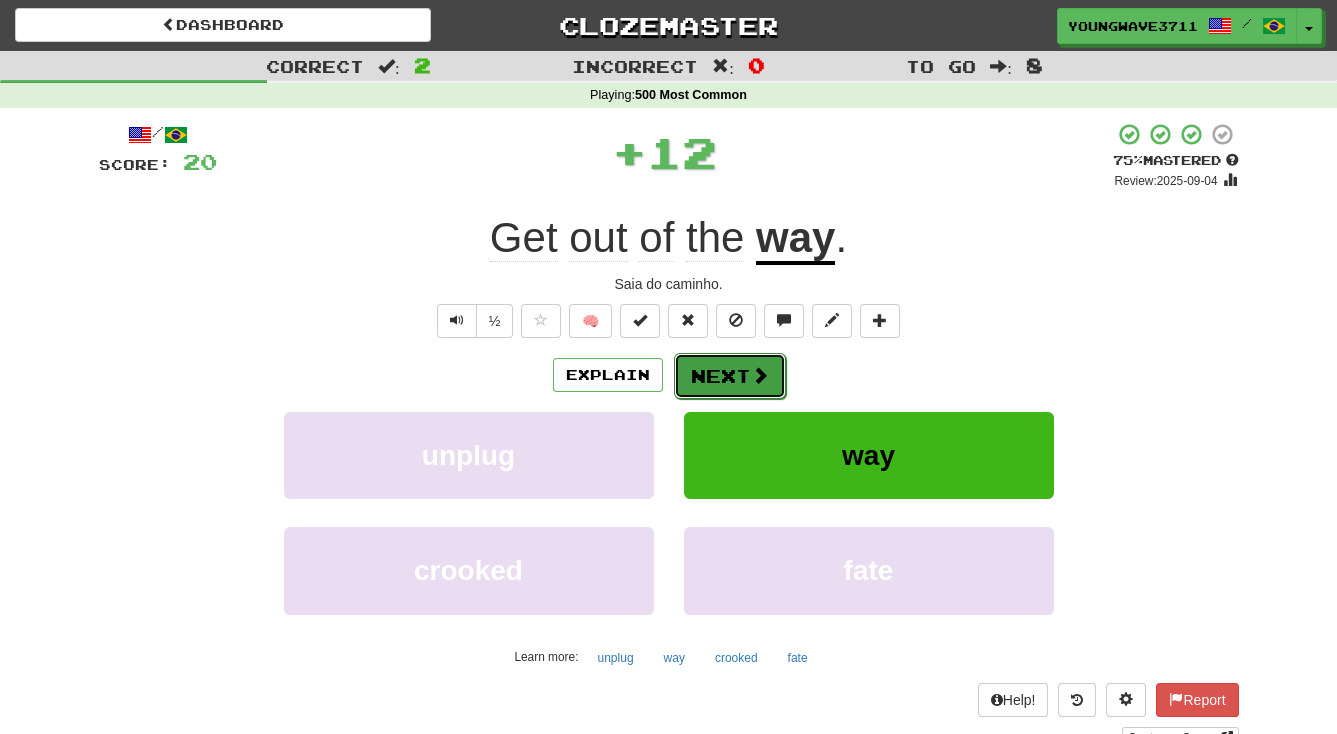 click on "Next" at bounding box center [730, 376] 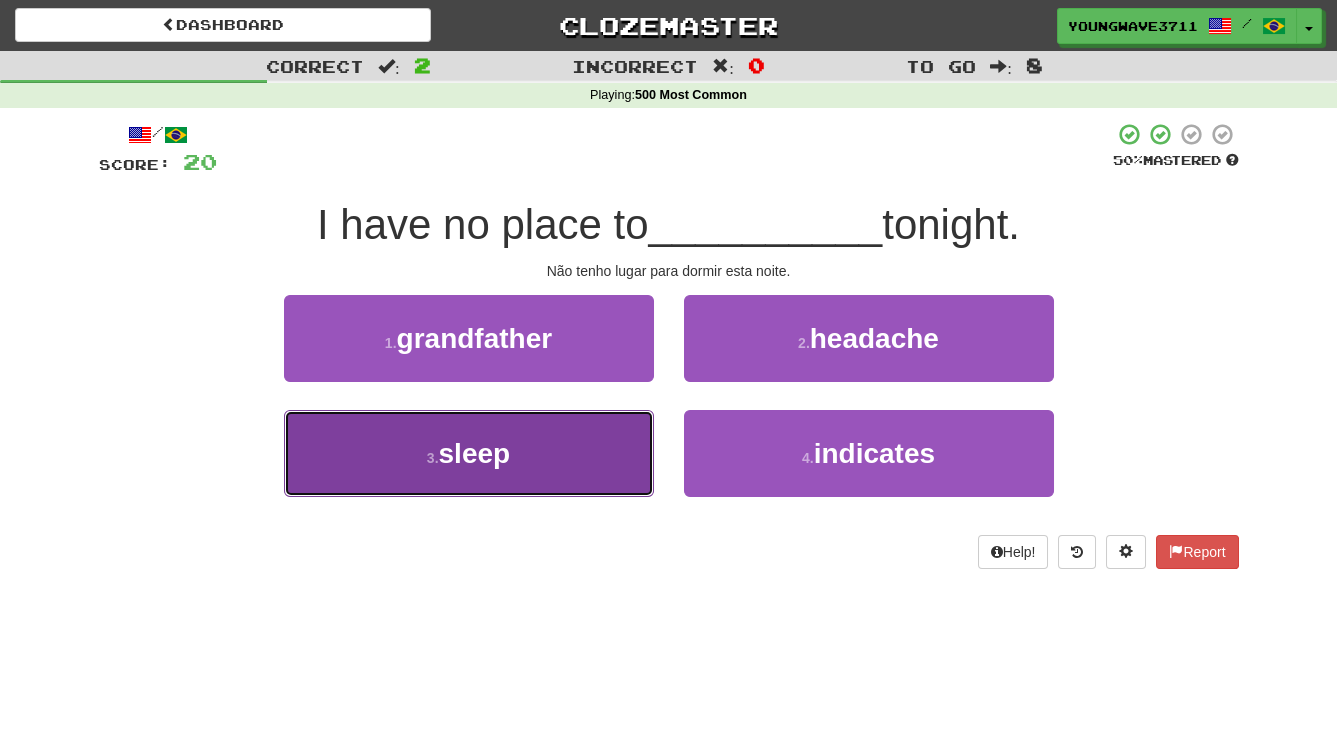click on "3 .  sleep" at bounding box center (469, 453) 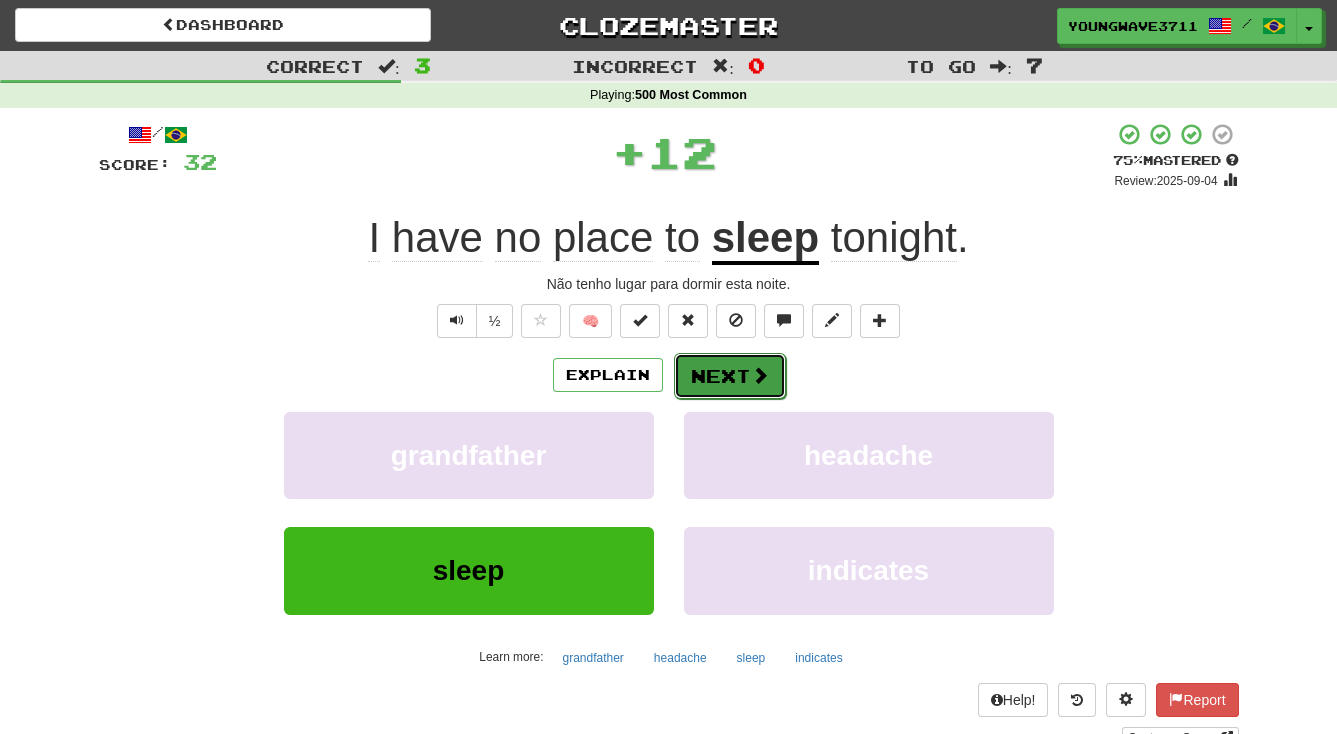 click on "Next" at bounding box center [730, 376] 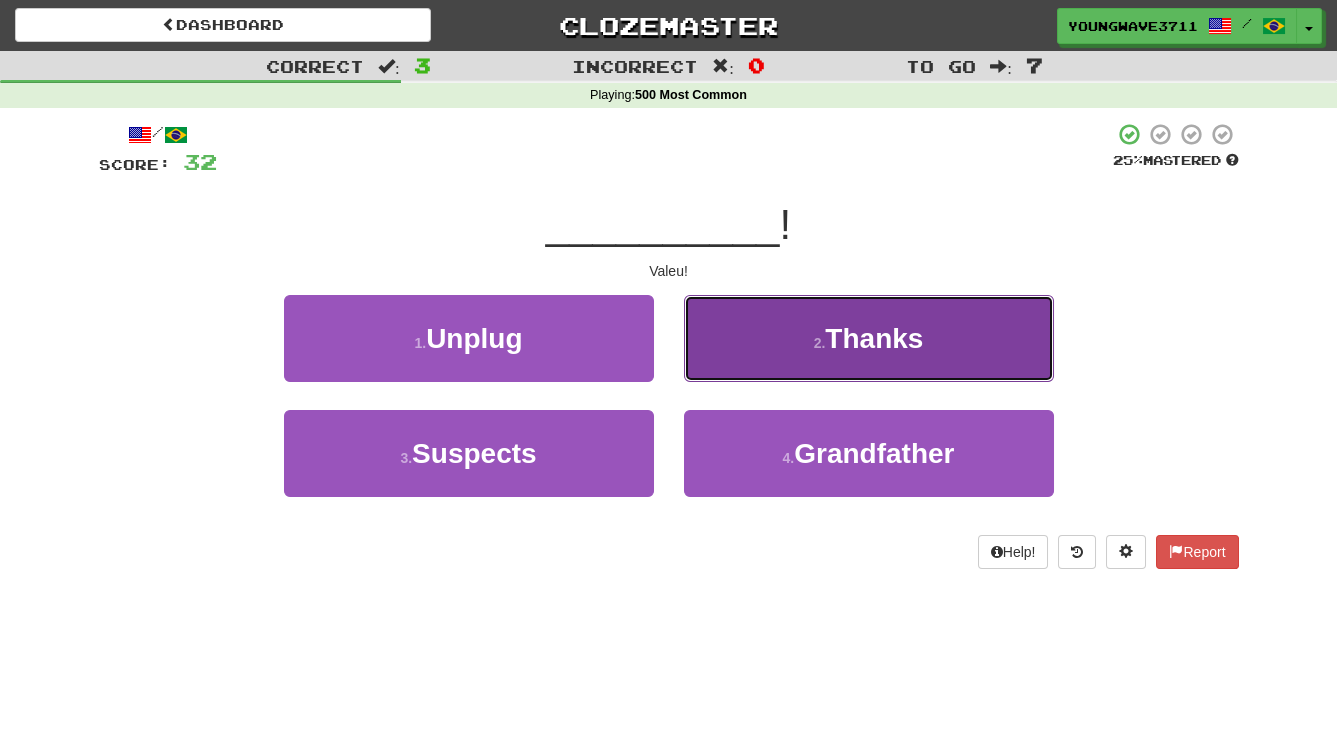 click on "2 .  Thanks" at bounding box center (869, 338) 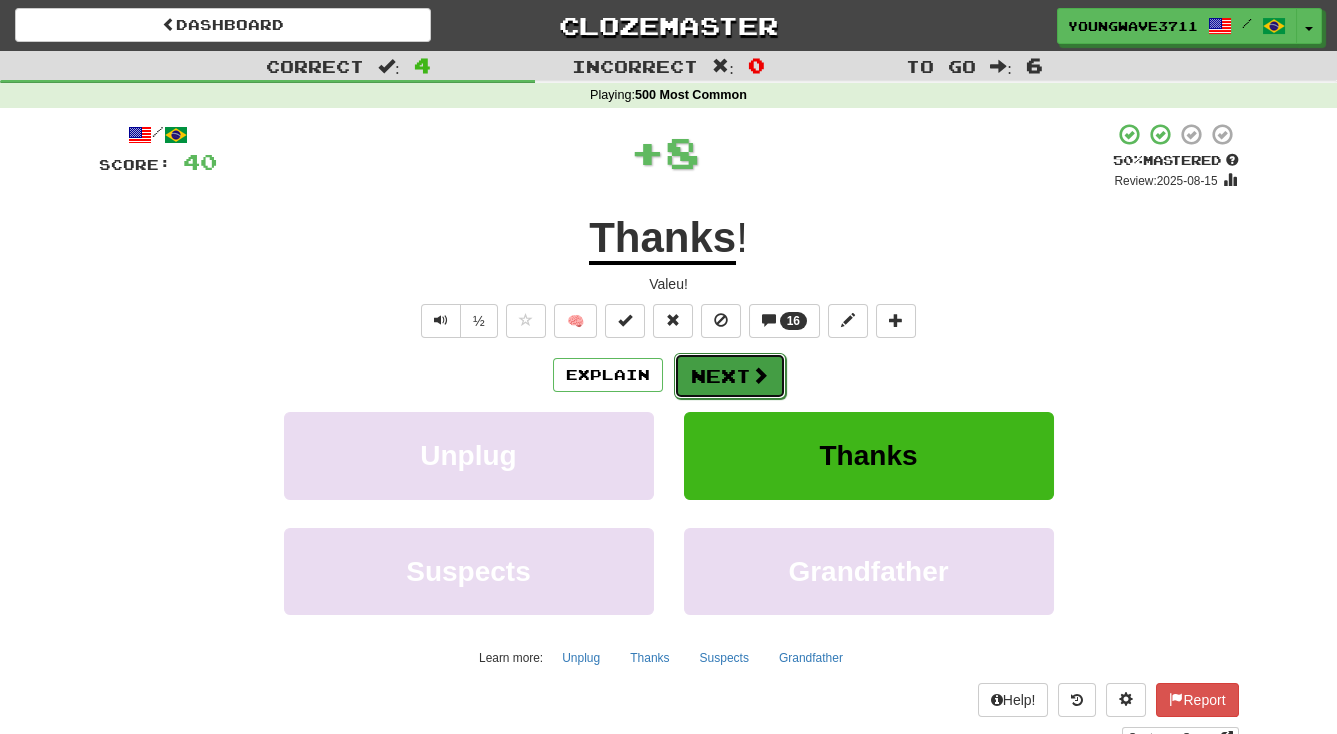 click on "Next" at bounding box center [730, 376] 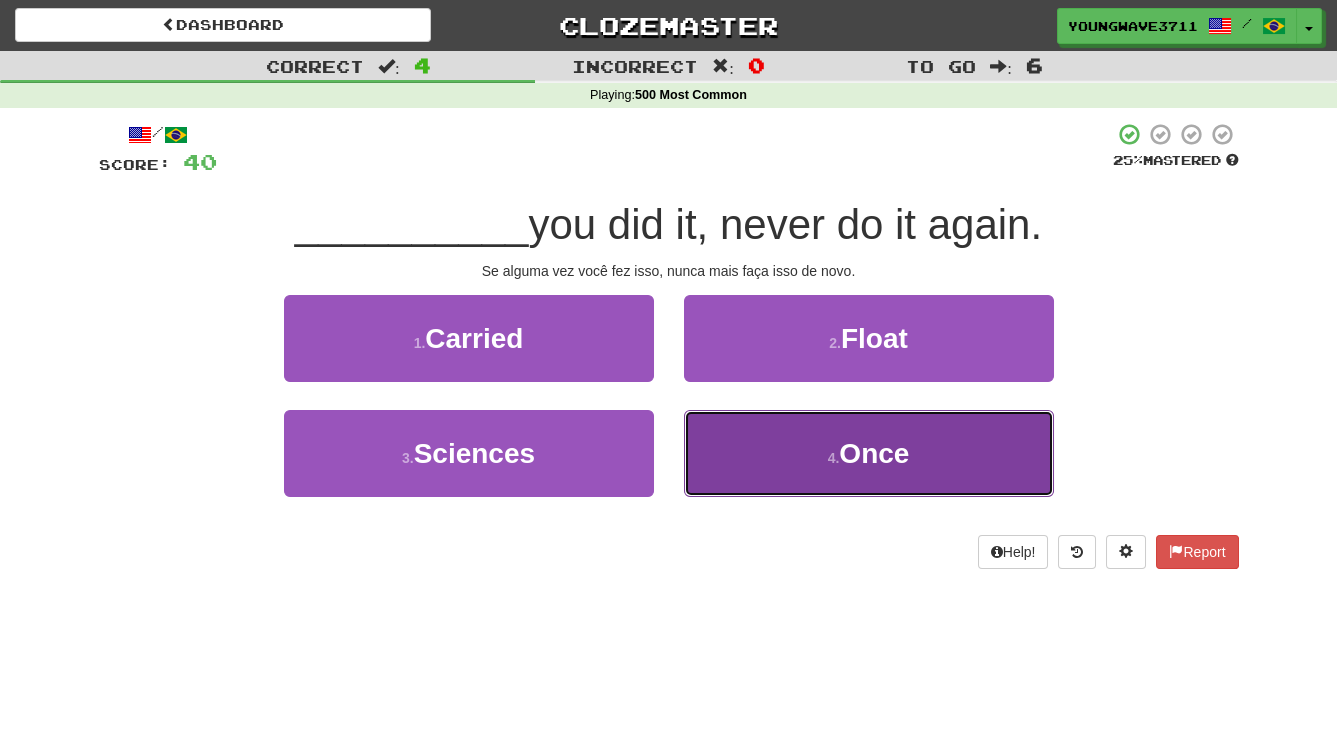 click on "4 .  Once" at bounding box center [869, 453] 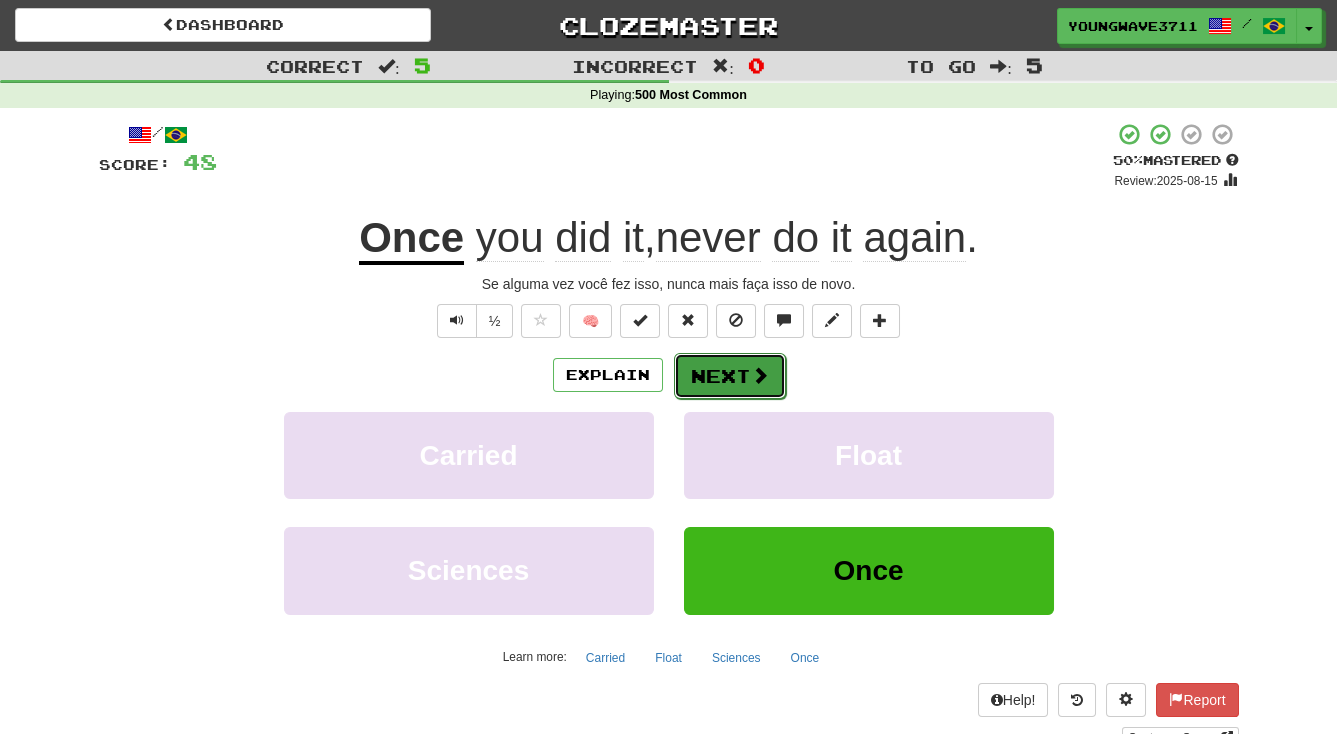 click on "Next" at bounding box center (730, 376) 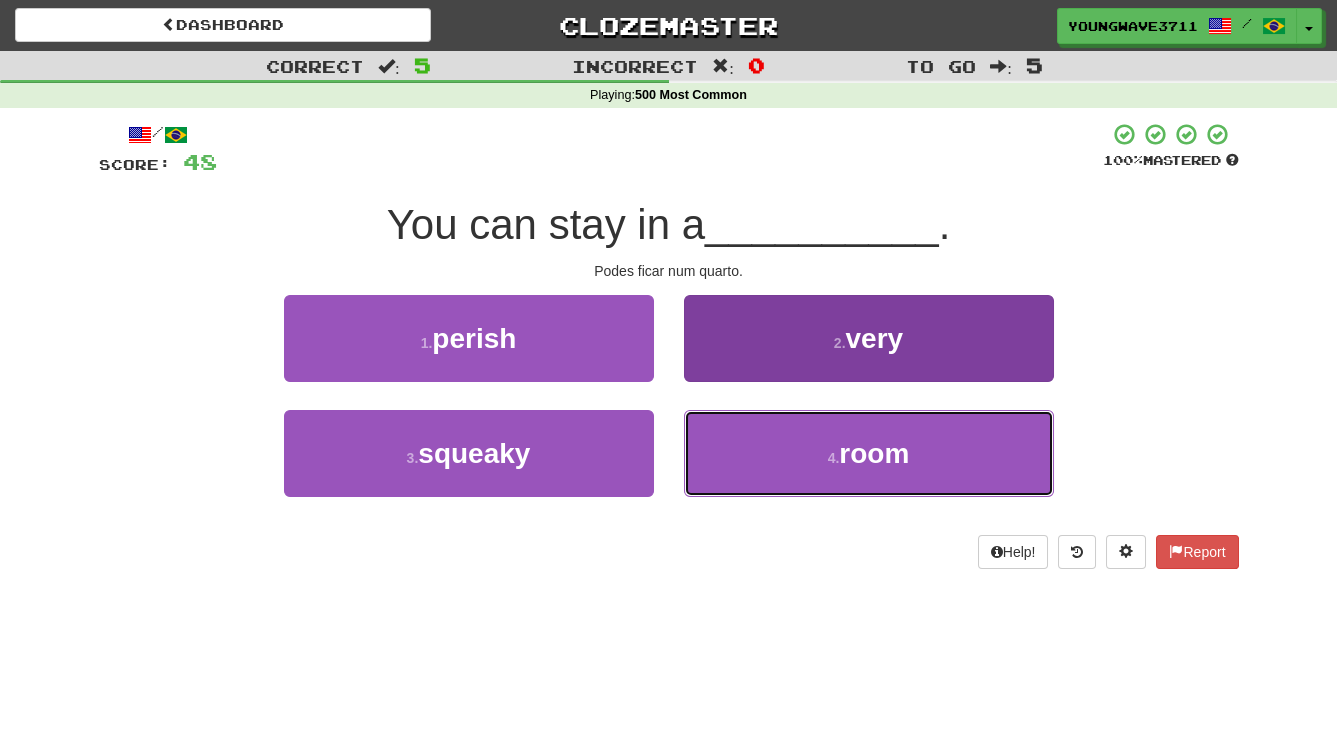 click on "4 .  room" at bounding box center [869, 453] 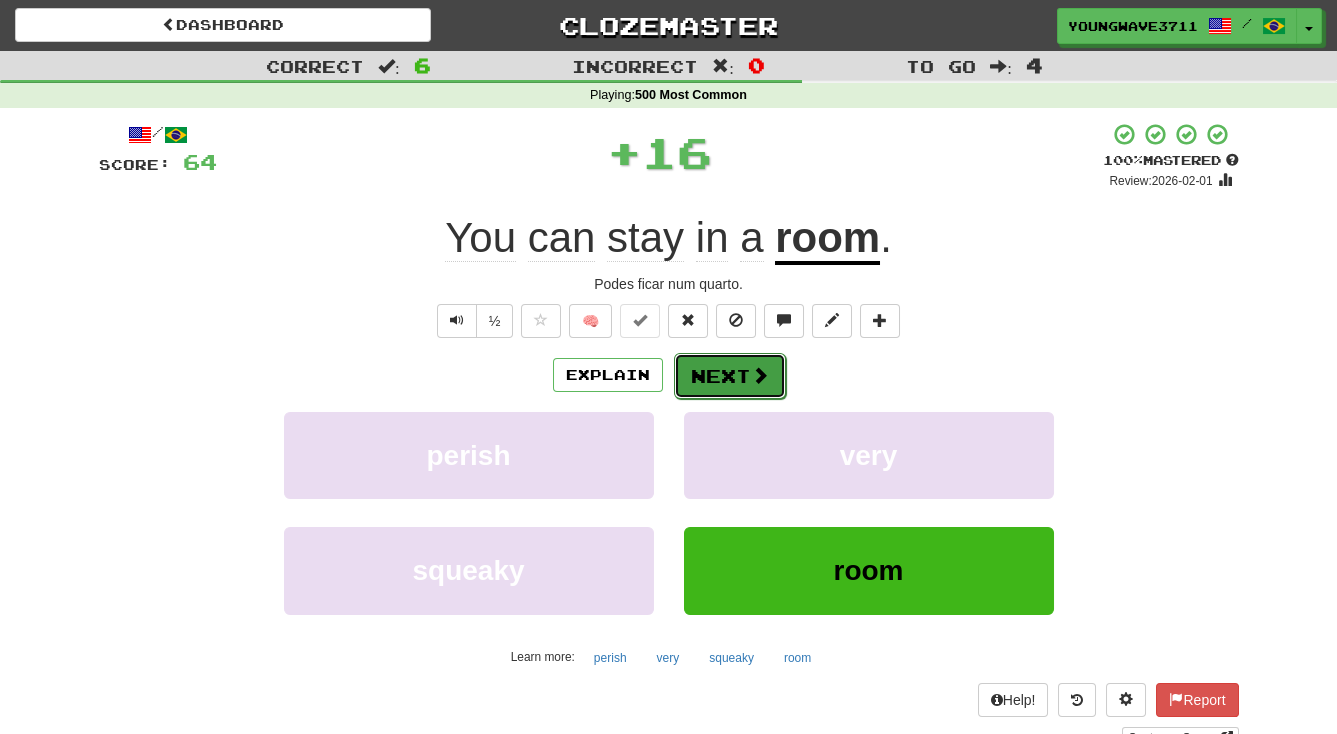 click on "Next" at bounding box center (730, 376) 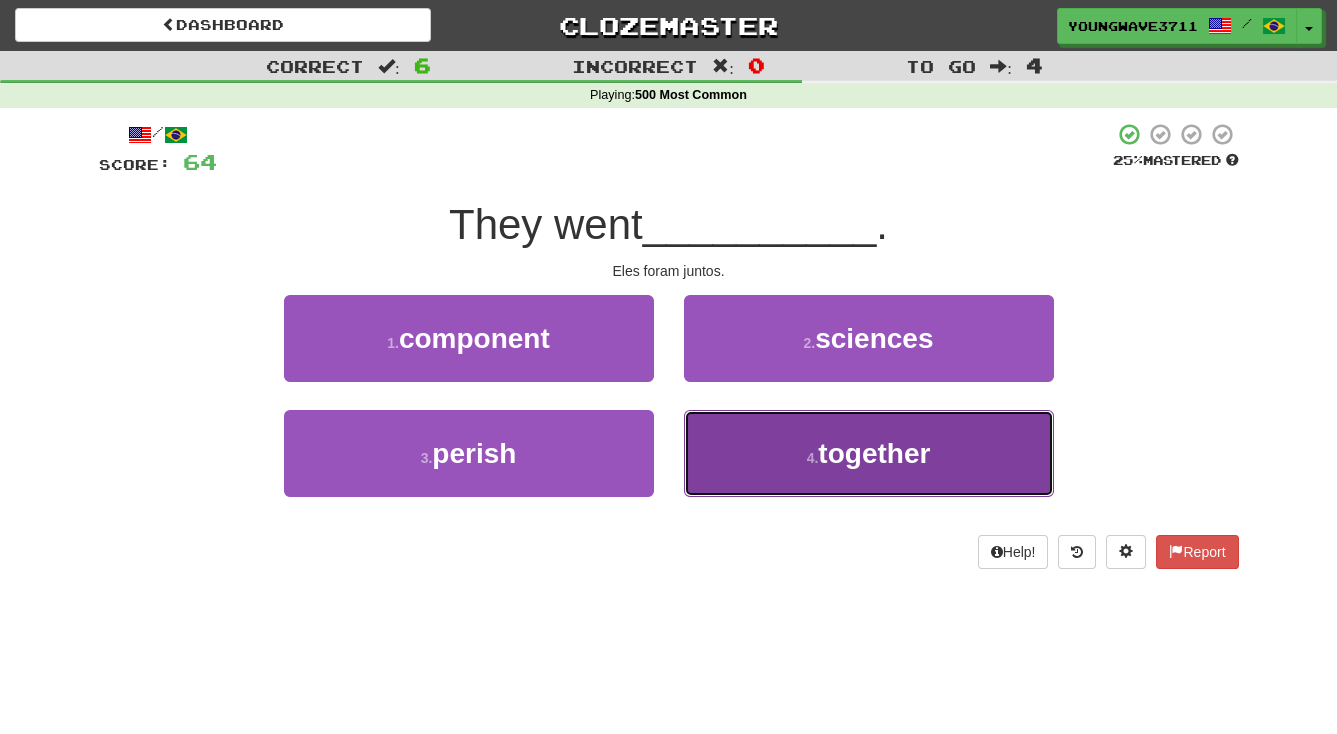 click on "4 .  together" at bounding box center [869, 453] 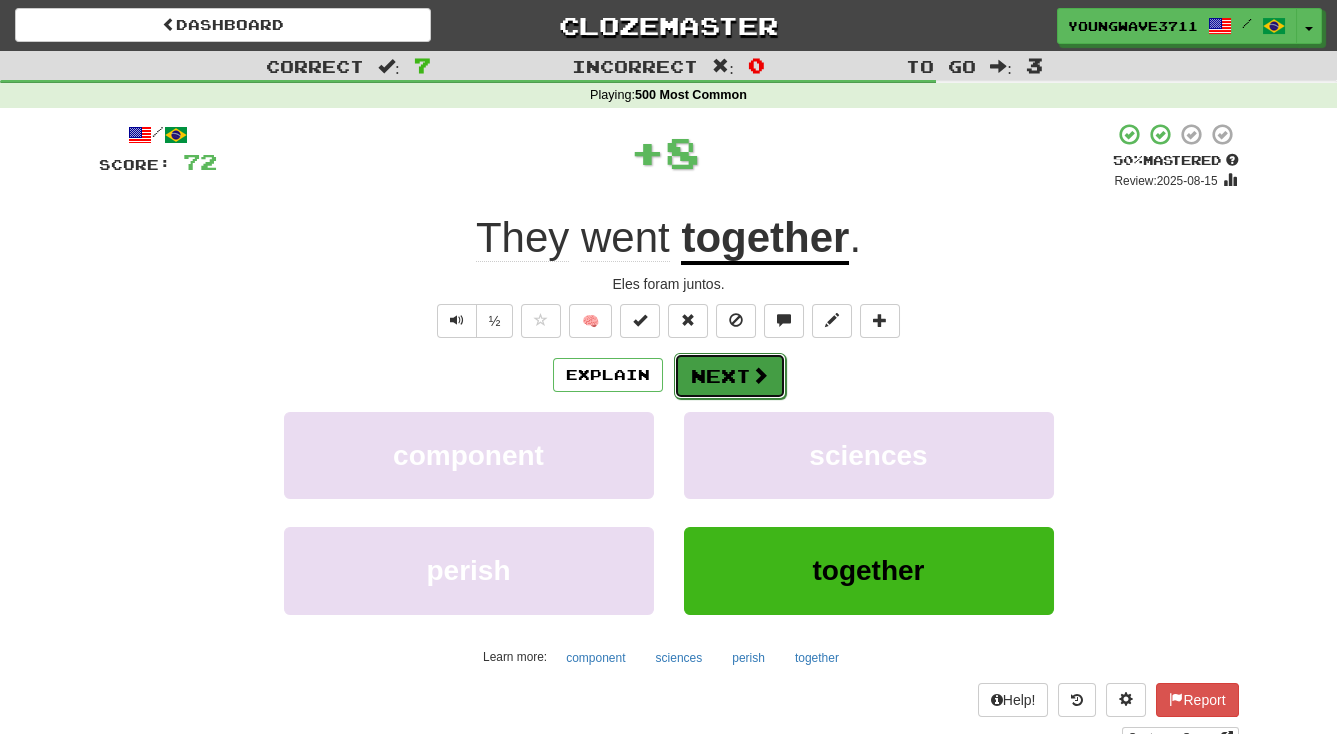 click on "Next" at bounding box center (730, 376) 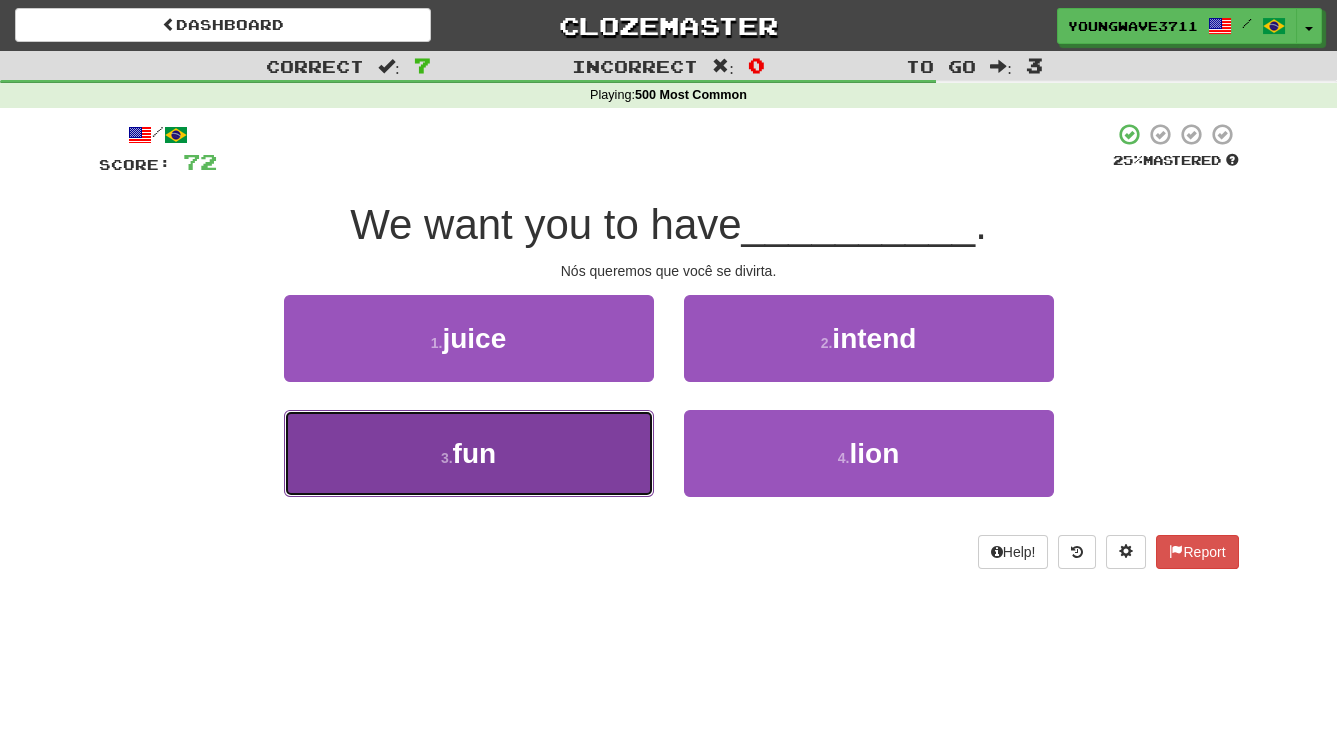 click on "3 .  fun" at bounding box center [469, 453] 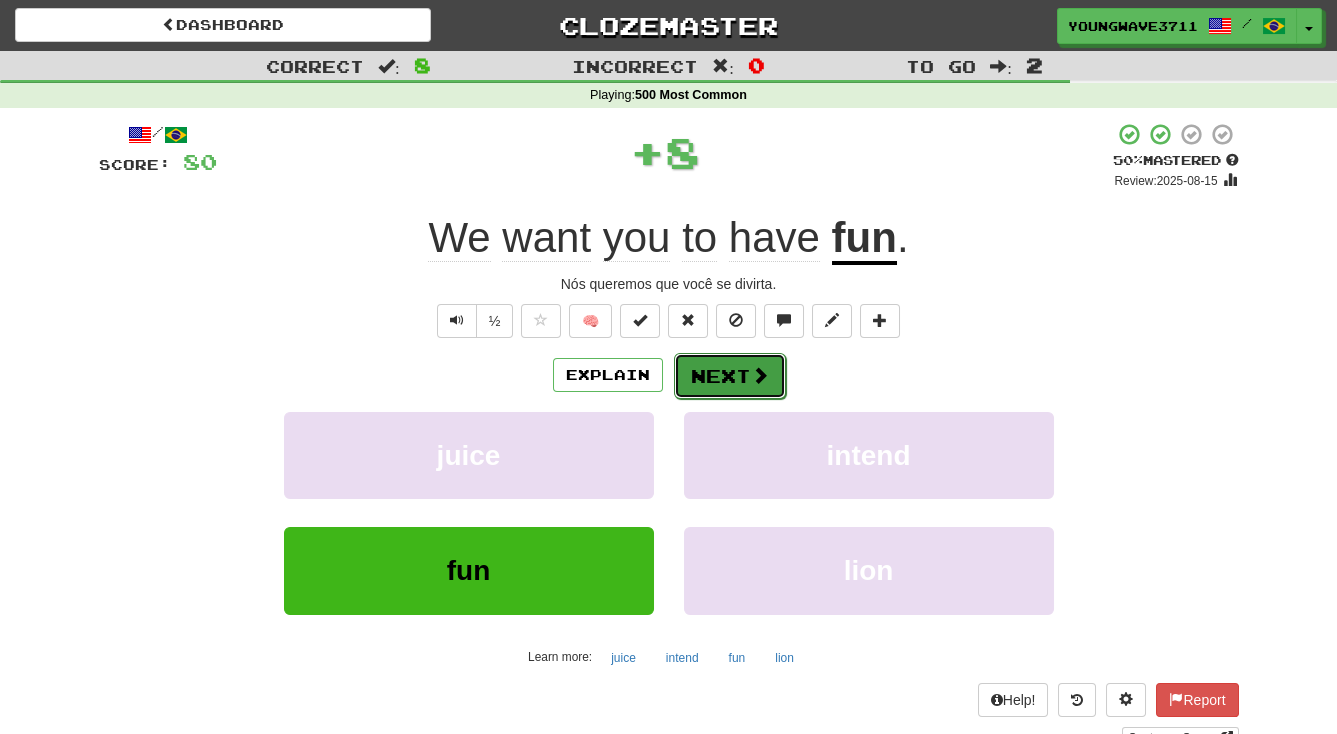 click on "Next" at bounding box center [730, 376] 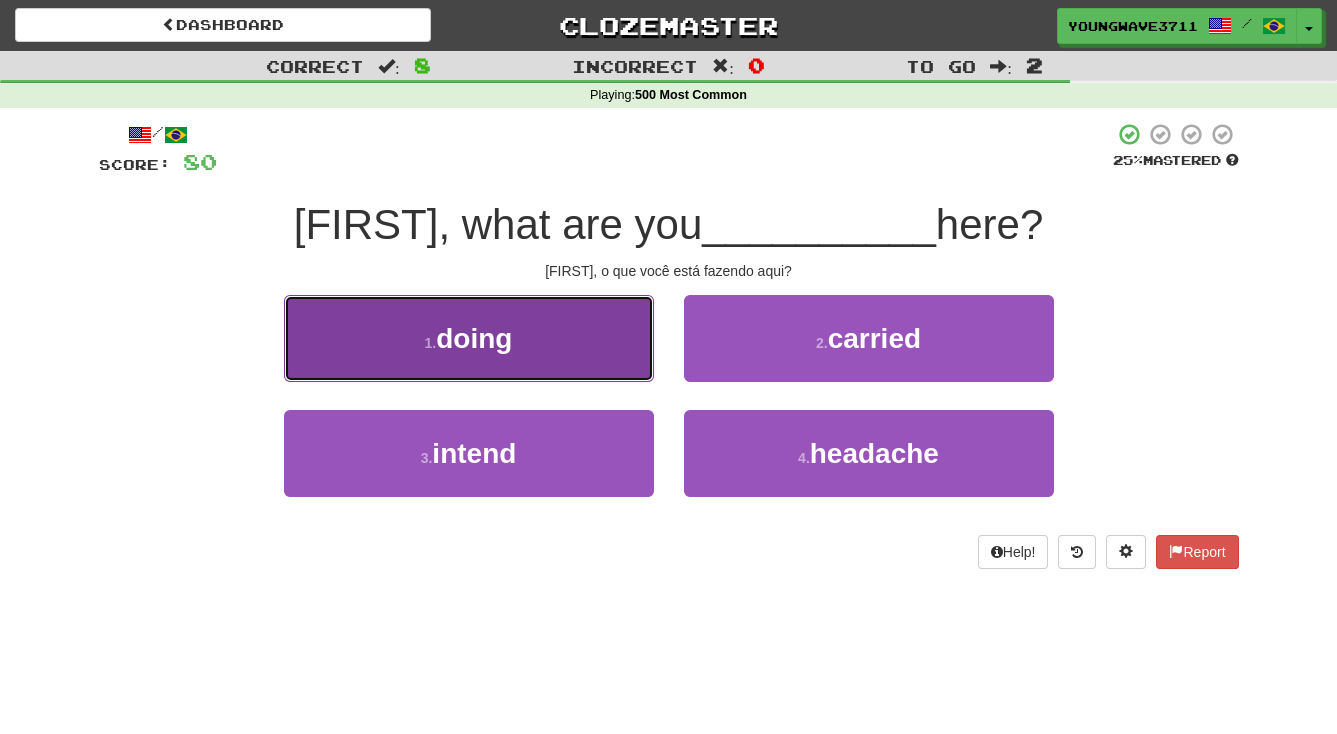 click on "1 .  doing" at bounding box center [469, 338] 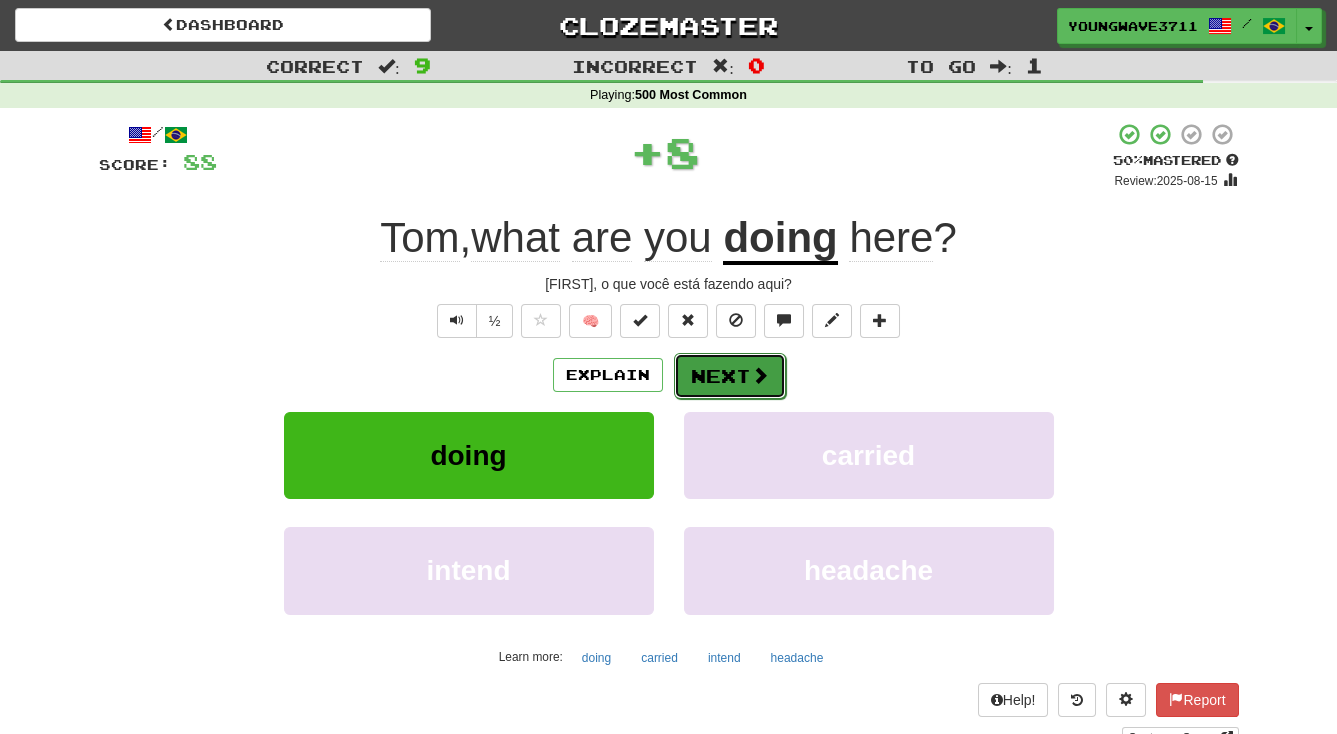click on "Next" at bounding box center [730, 376] 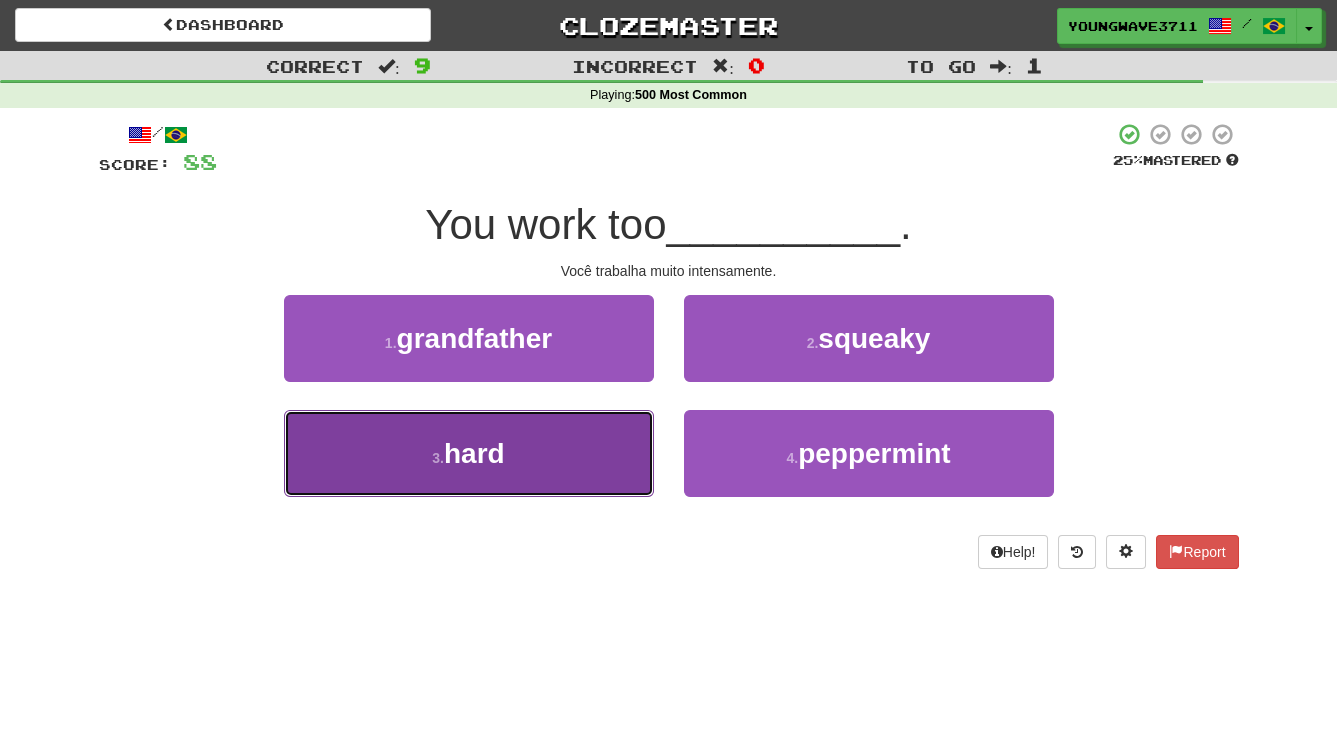 click on "3 .  hard" at bounding box center (469, 453) 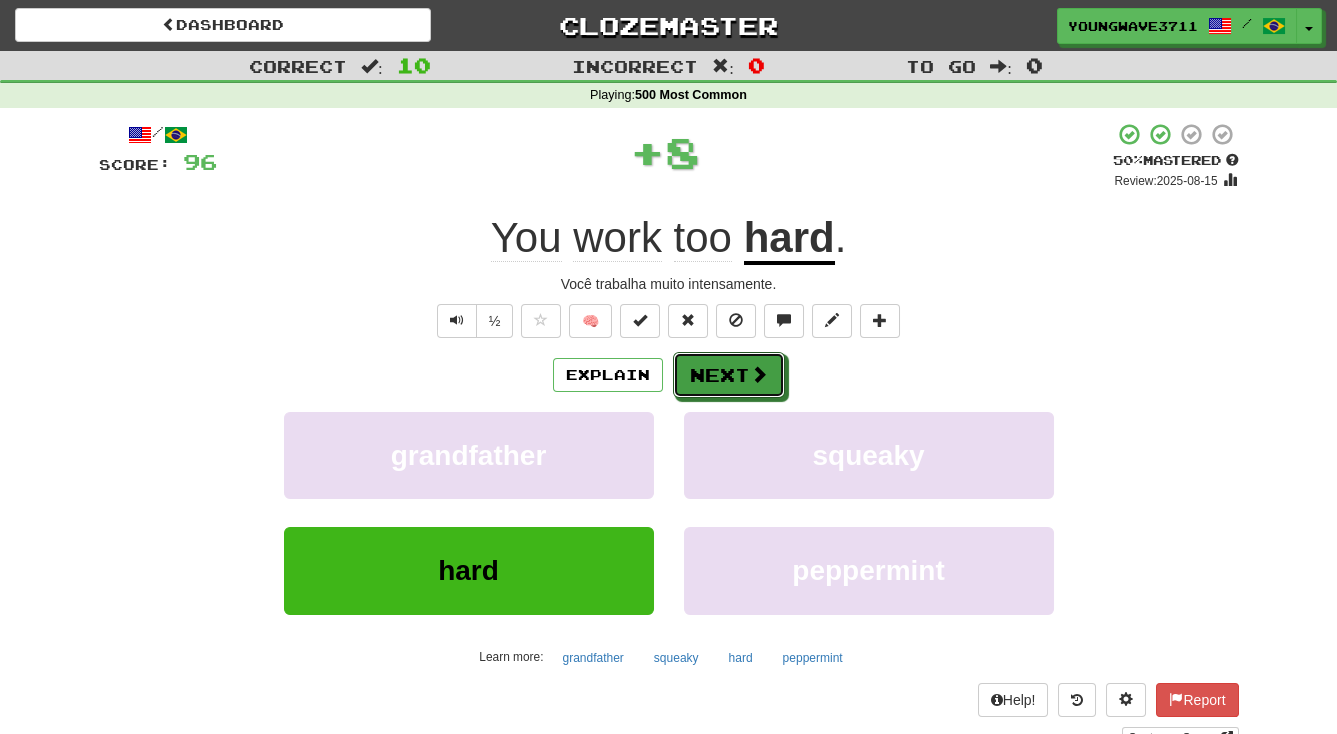 click on "Next" at bounding box center [729, 375] 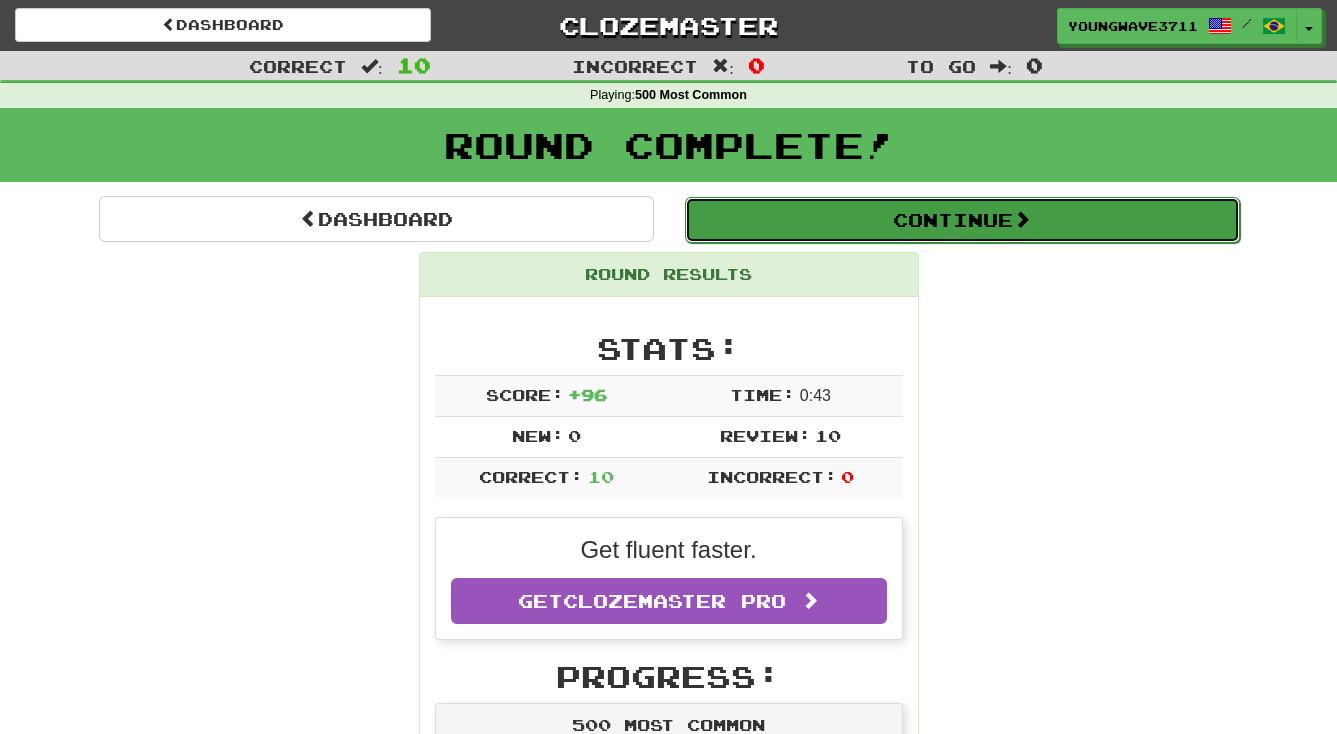 click on "Continue" at bounding box center [962, 220] 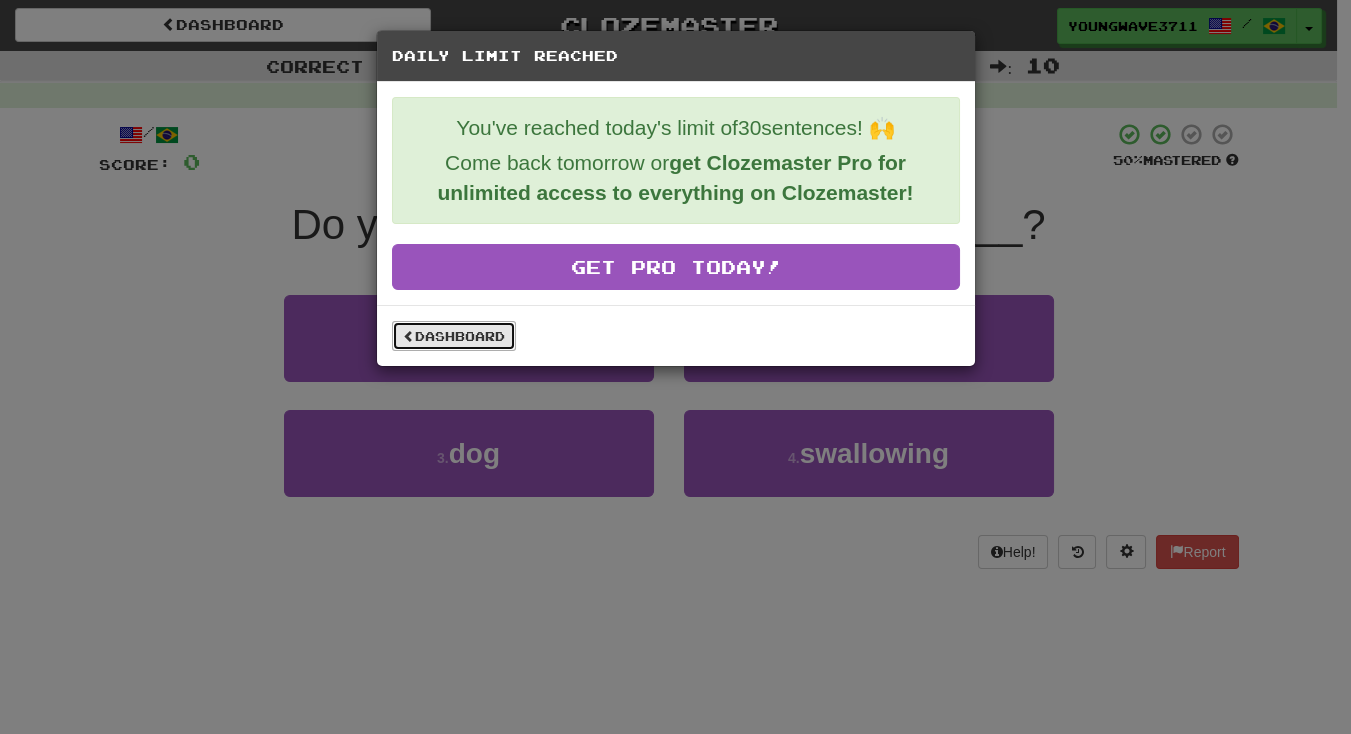 click on "Dashboard" at bounding box center (454, 336) 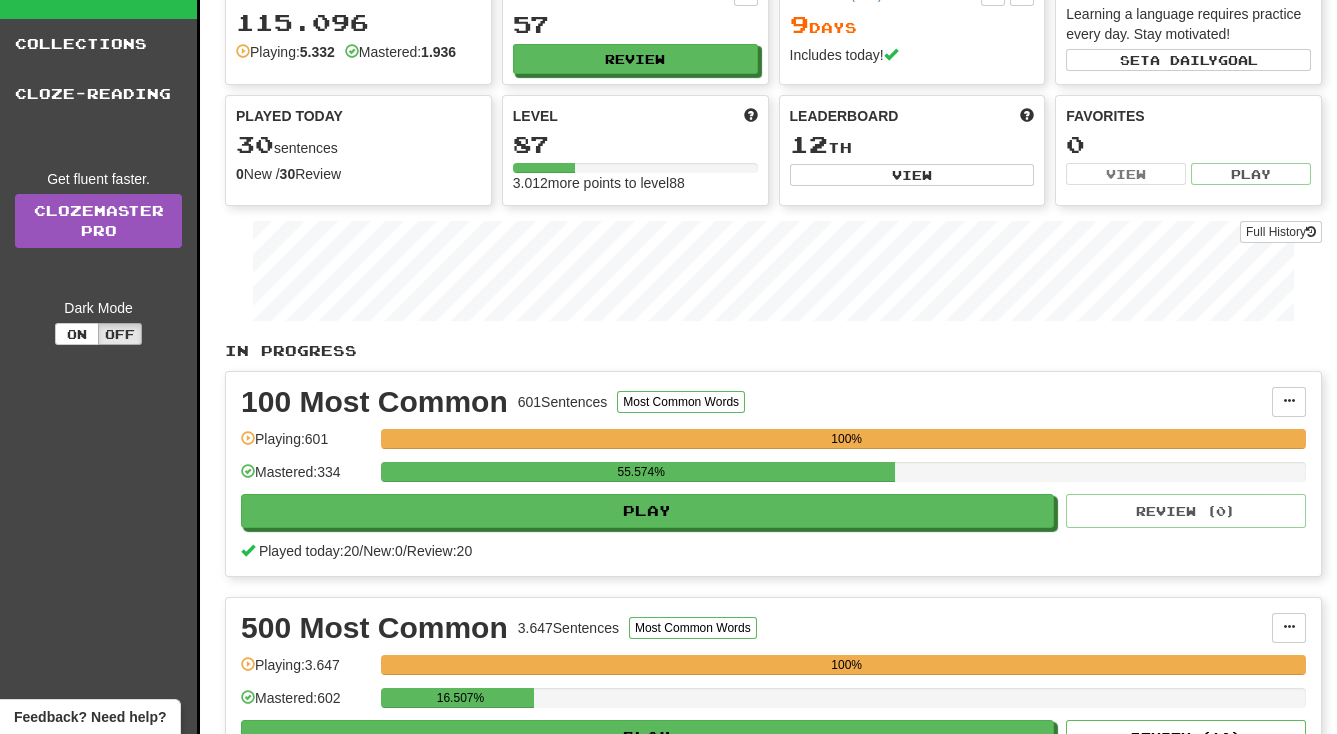 scroll, scrollTop: 0, scrollLeft: 0, axis: both 